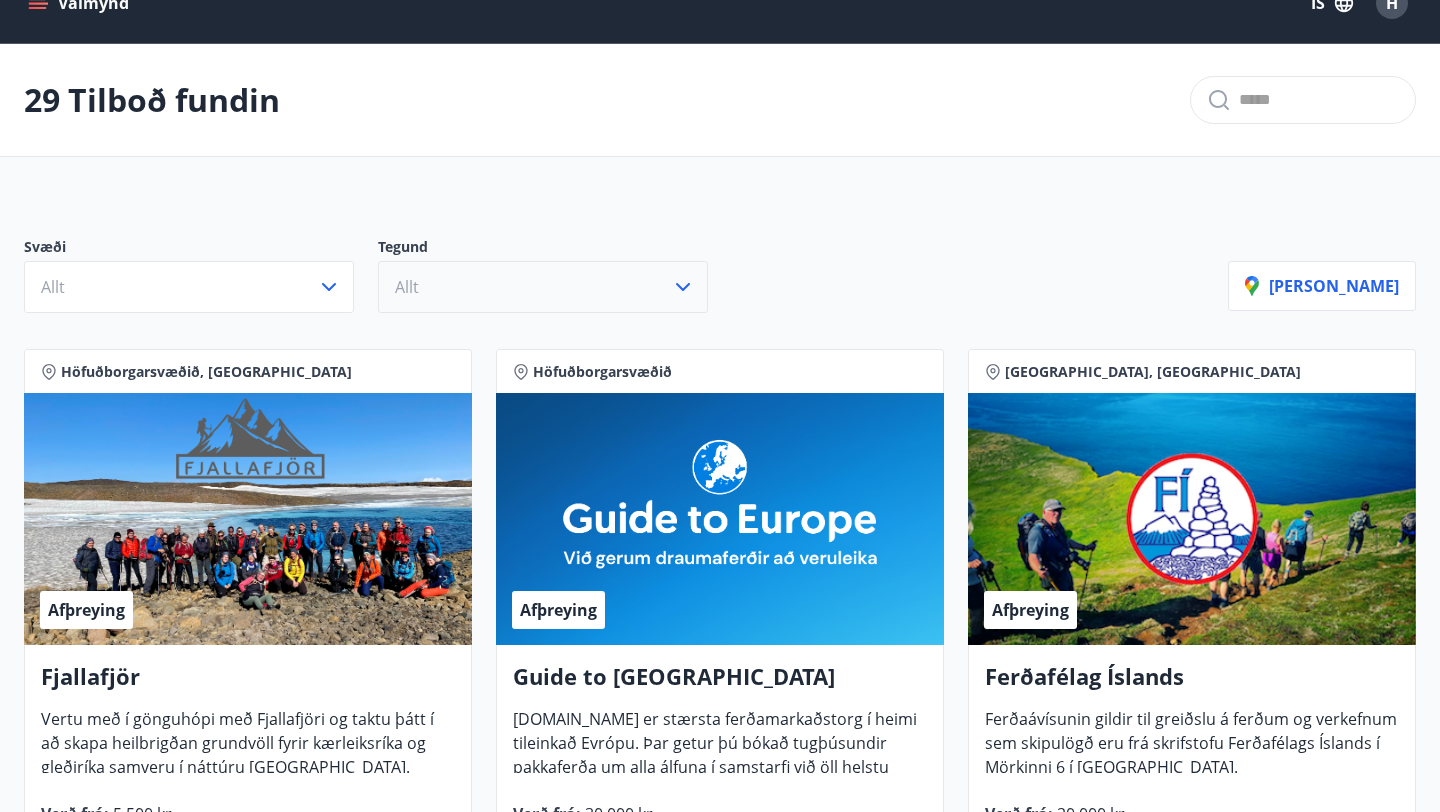 scroll, scrollTop: 42, scrollLeft: 0, axis: vertical 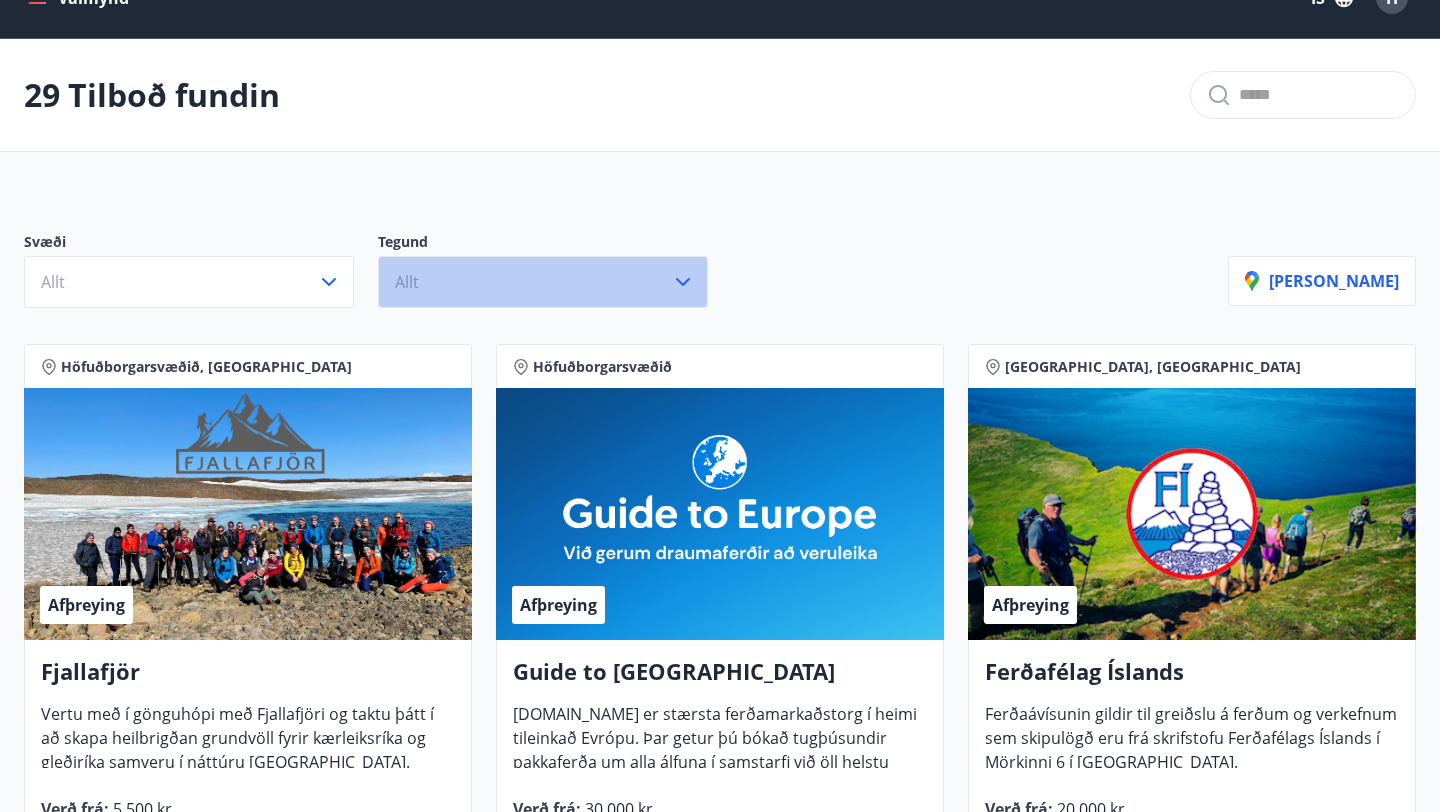 click on "Allt" at bounding box center (543, 282) 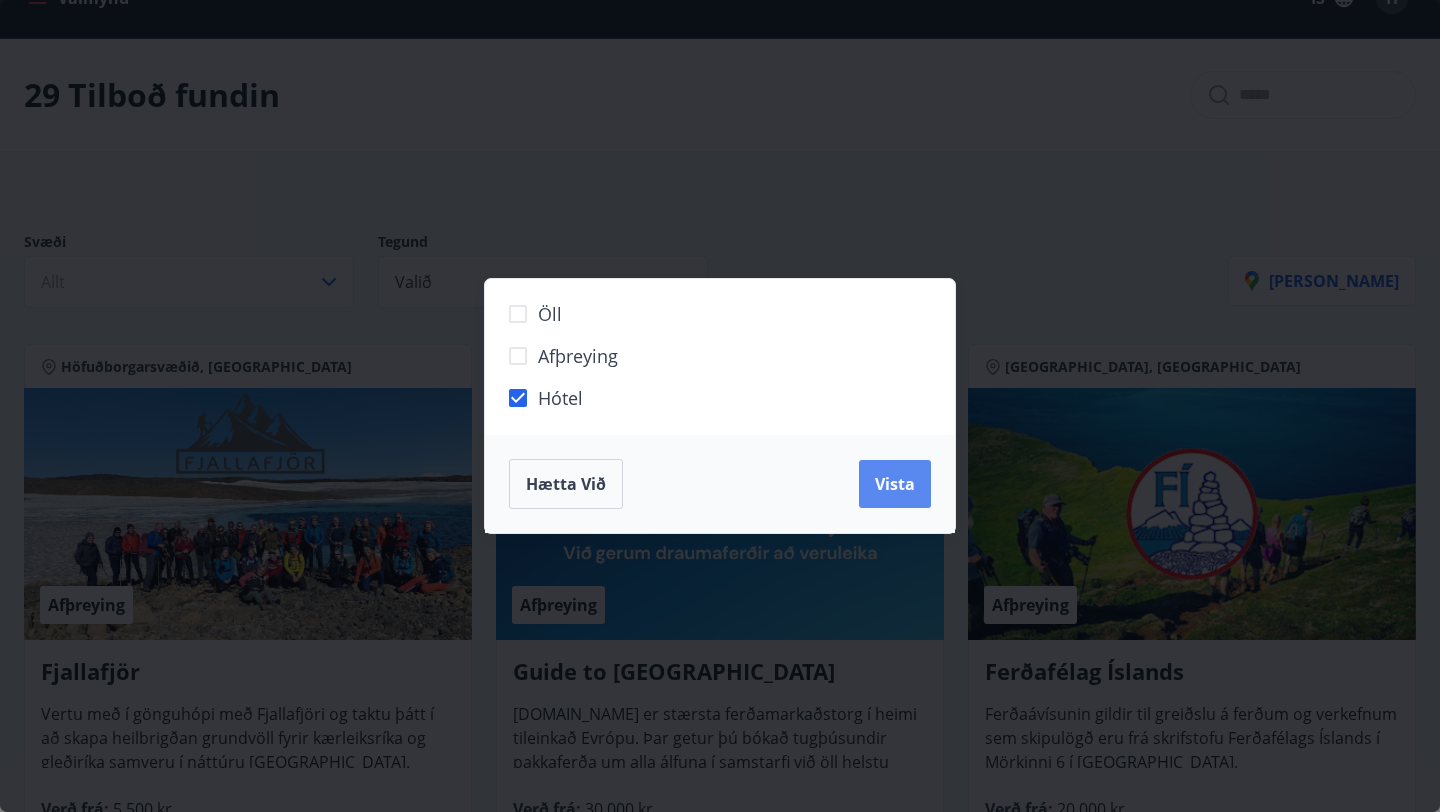 click on "Vista" at bounding box center [895, 484] 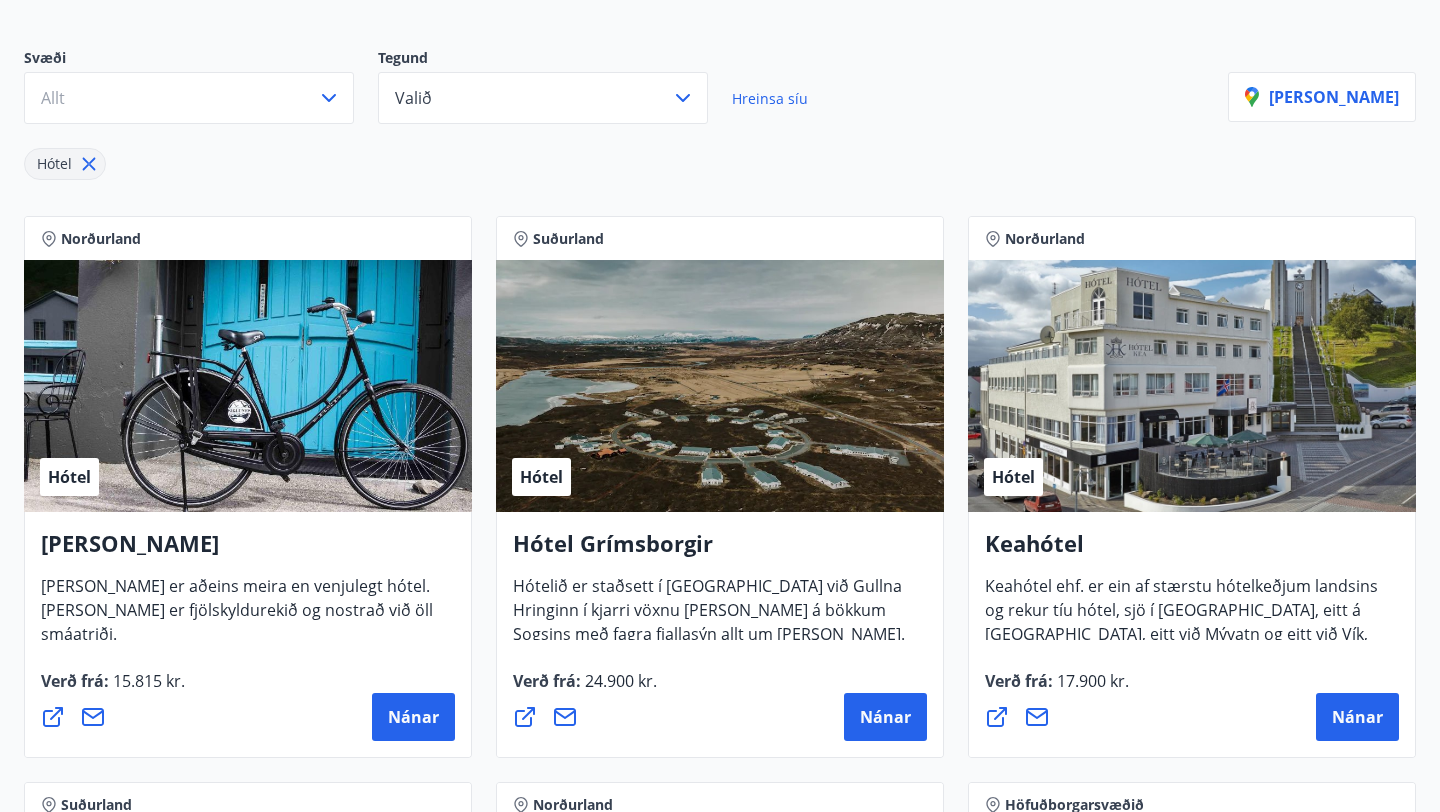 scroll, scrollTop: 227, scrollLeft: 0, axis: vertical 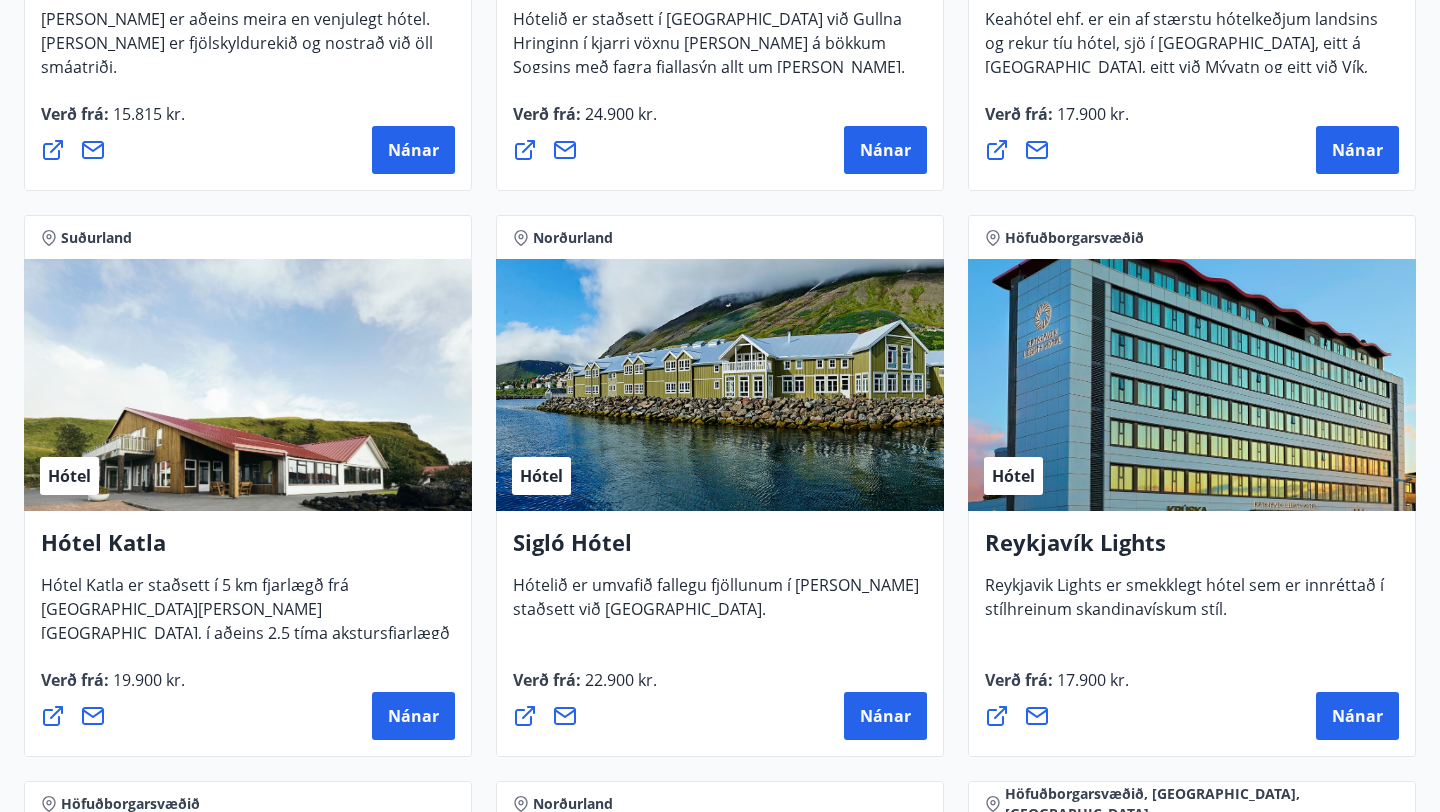 click on "Hótel" at bounding box center (720, 385) 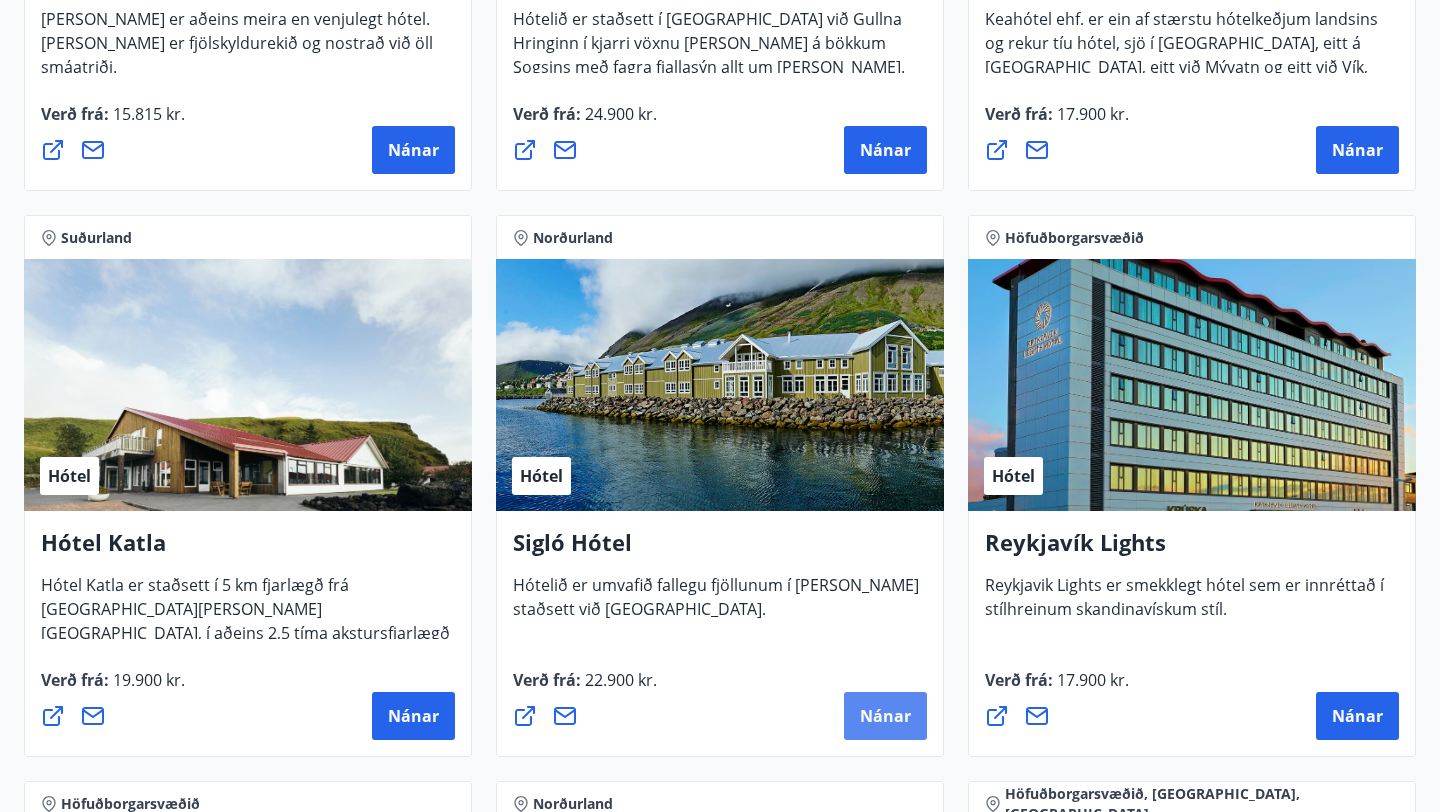 click on "Nánar" at bounding box center [885, 716] 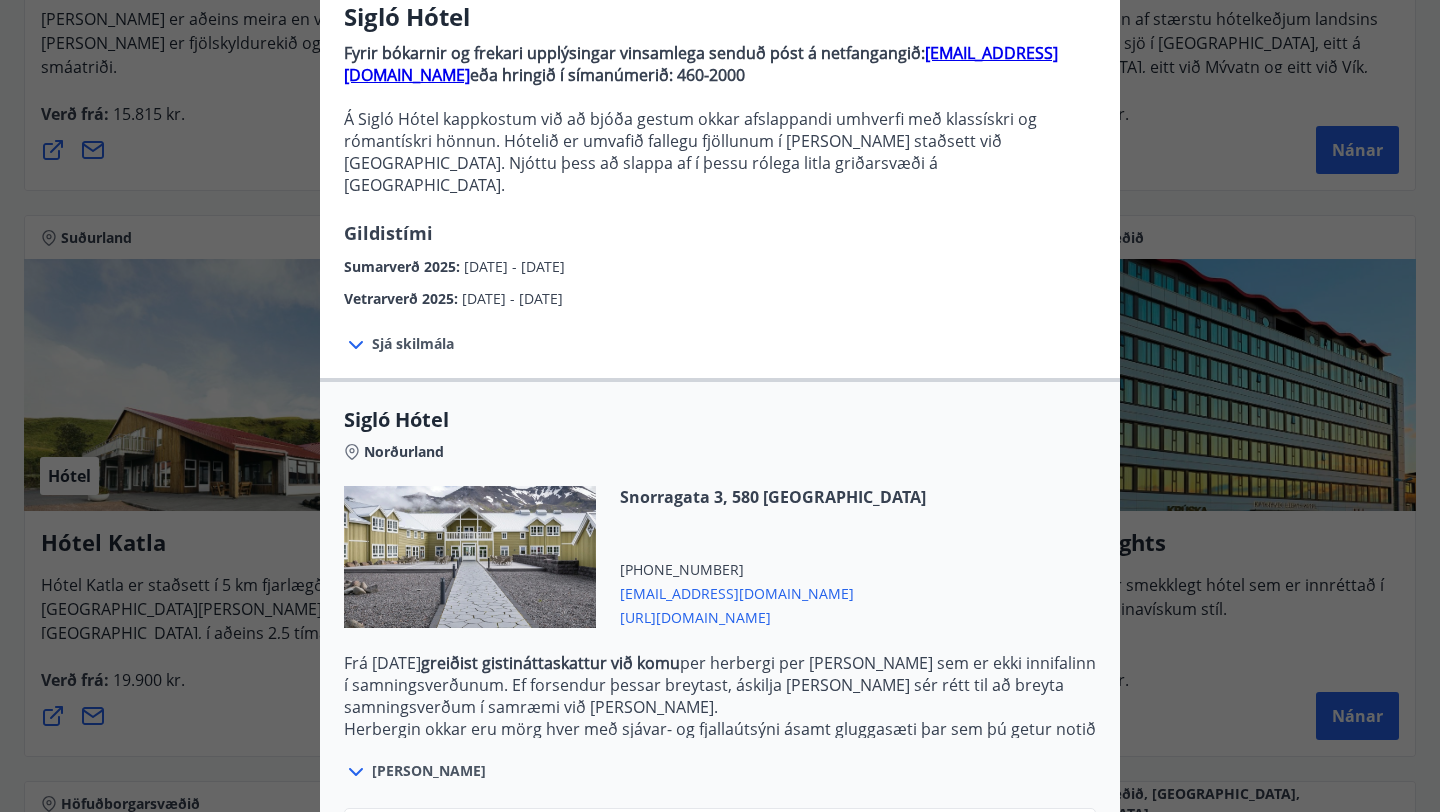 scroll, scrollTop: 313, scrollLeft: 0, axis: vertical 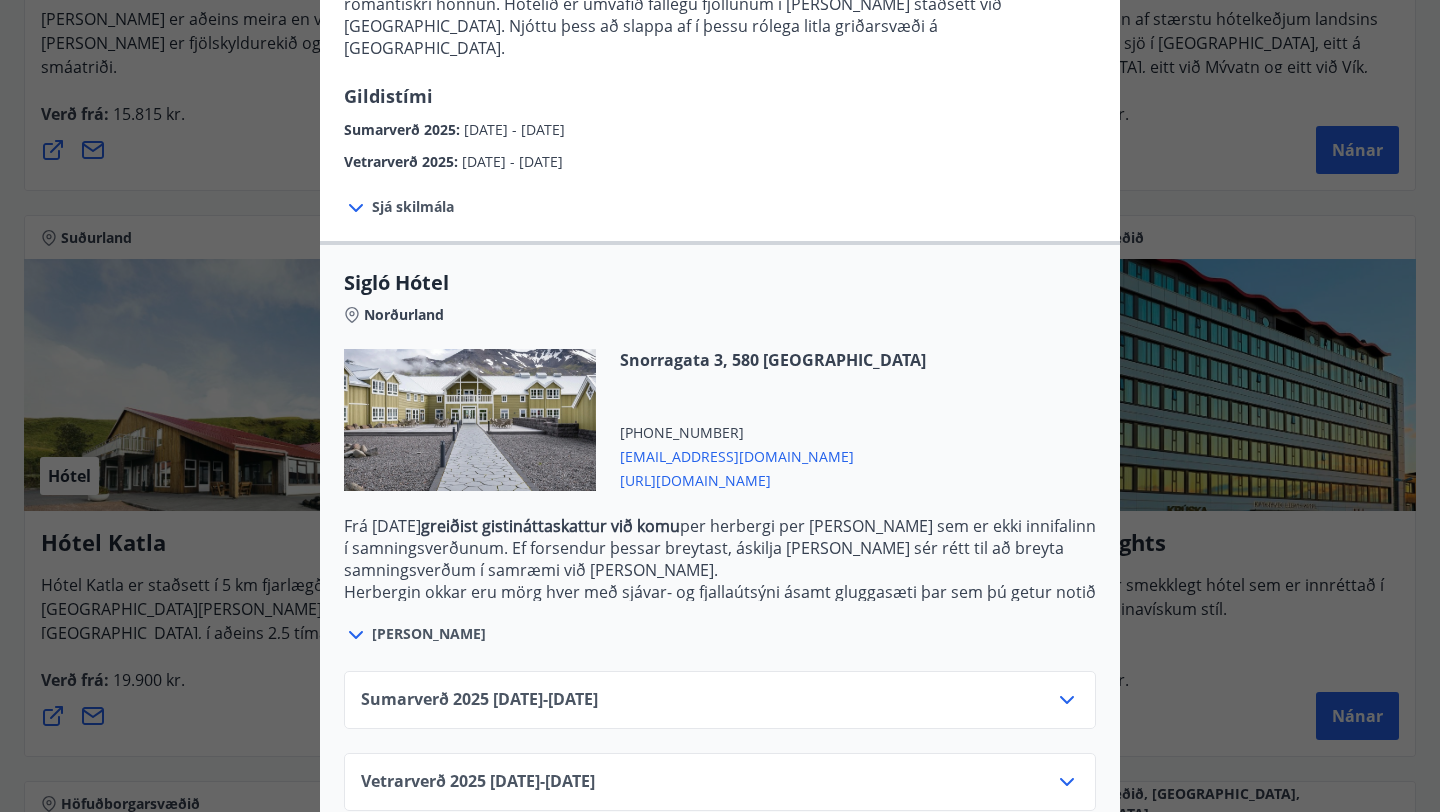 click on "Sumarverð [PHONE_NUMBER][DATE]  -  [DATE]" at bounding box center (720, 708) 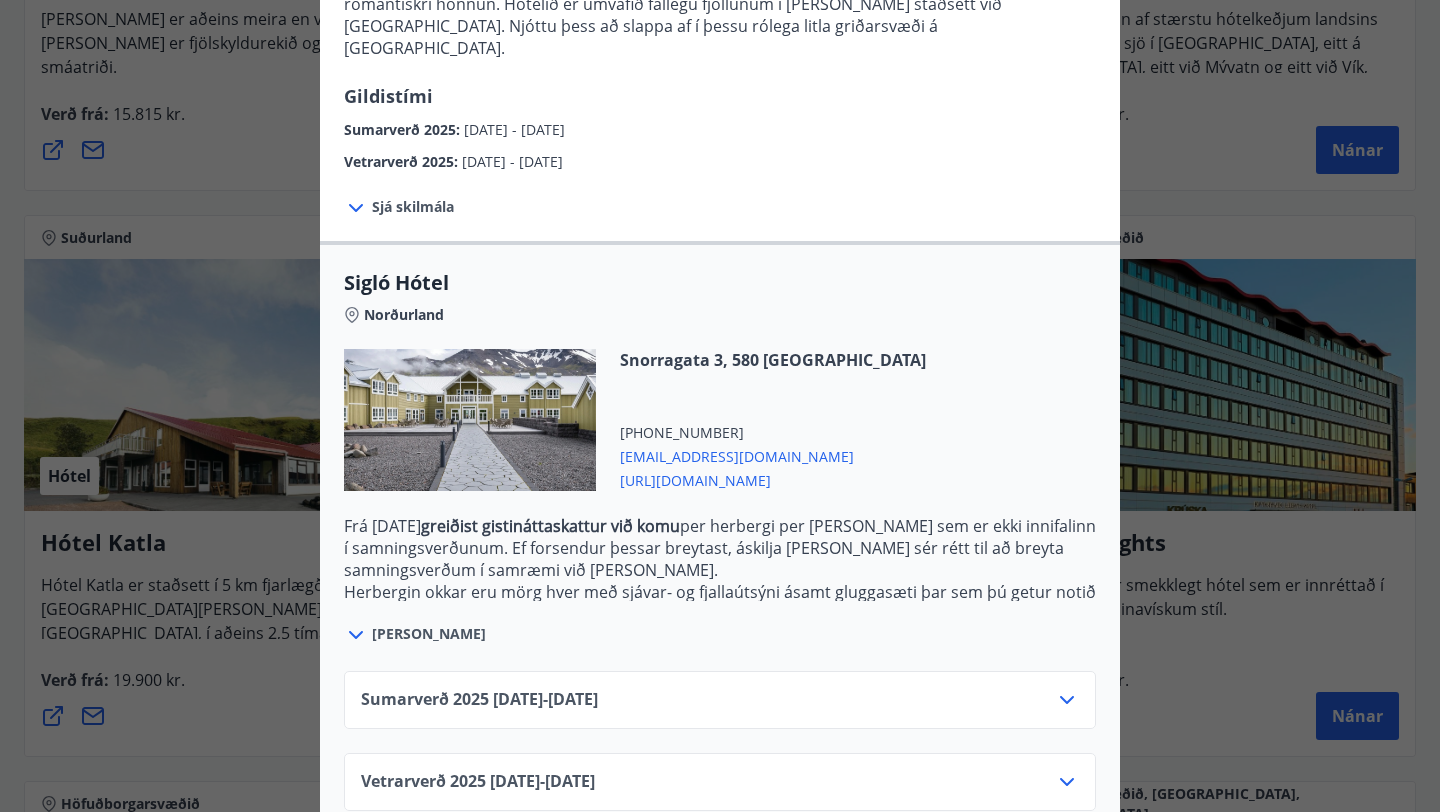 click 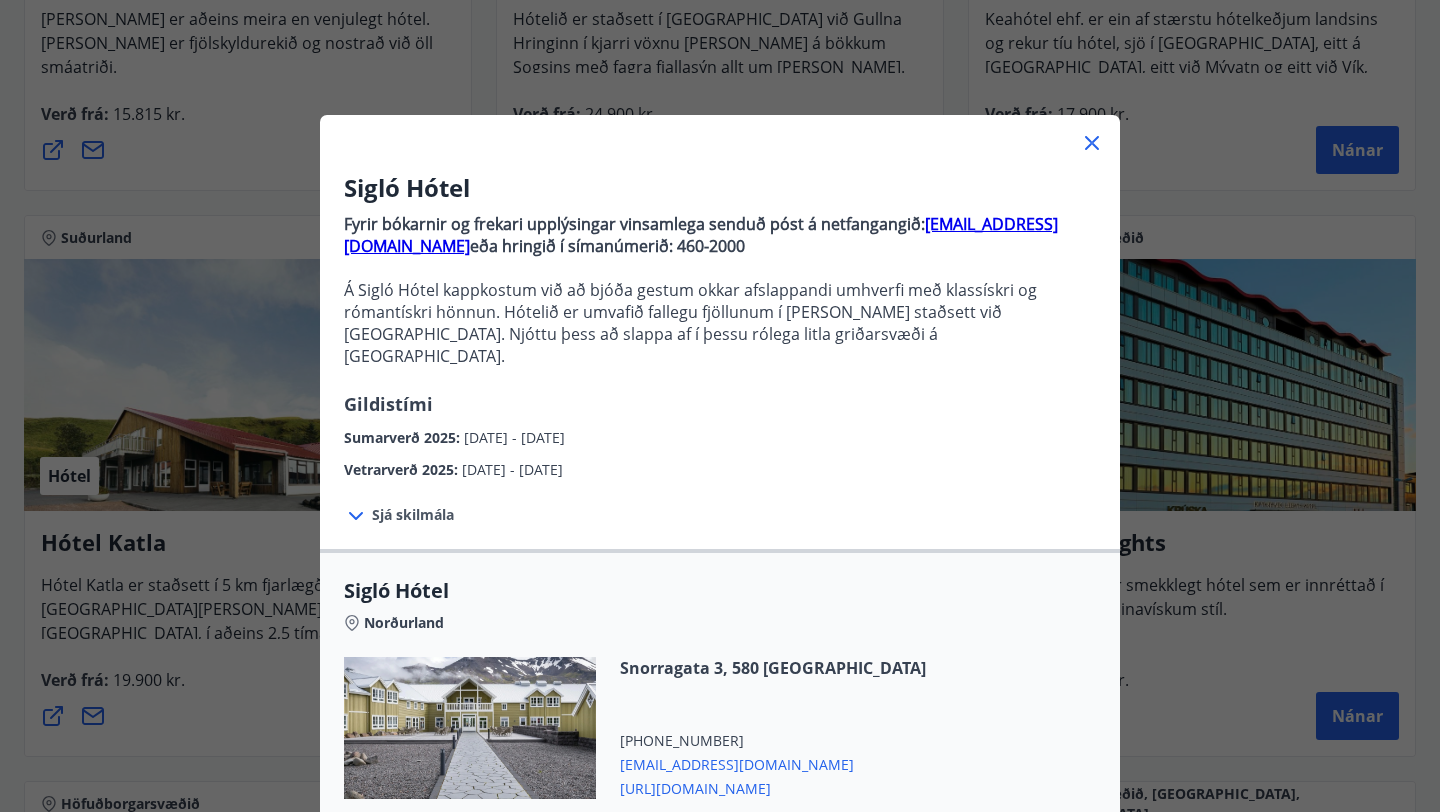 scroll, scrollTop: 0, scrollLeft: 0, axis: both 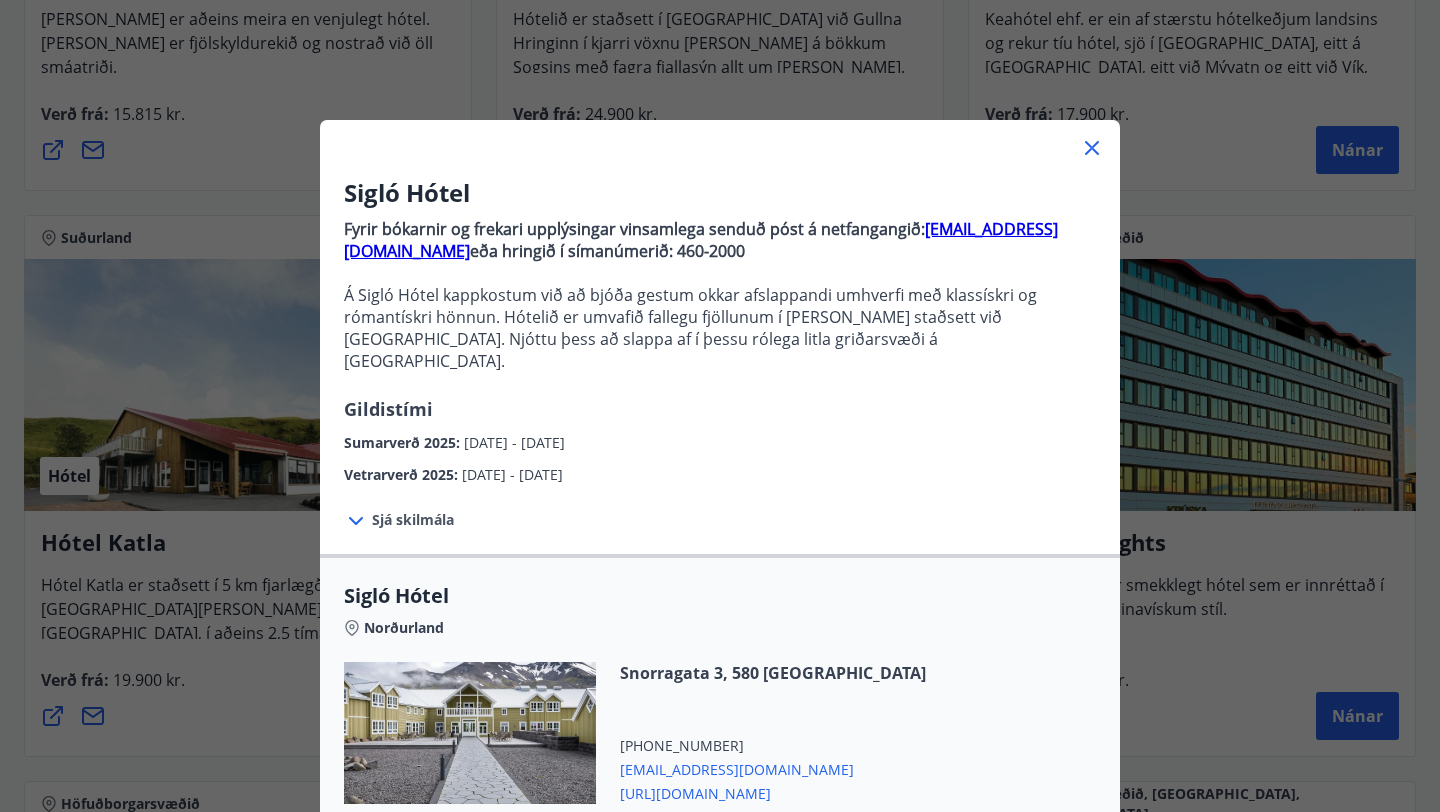 click 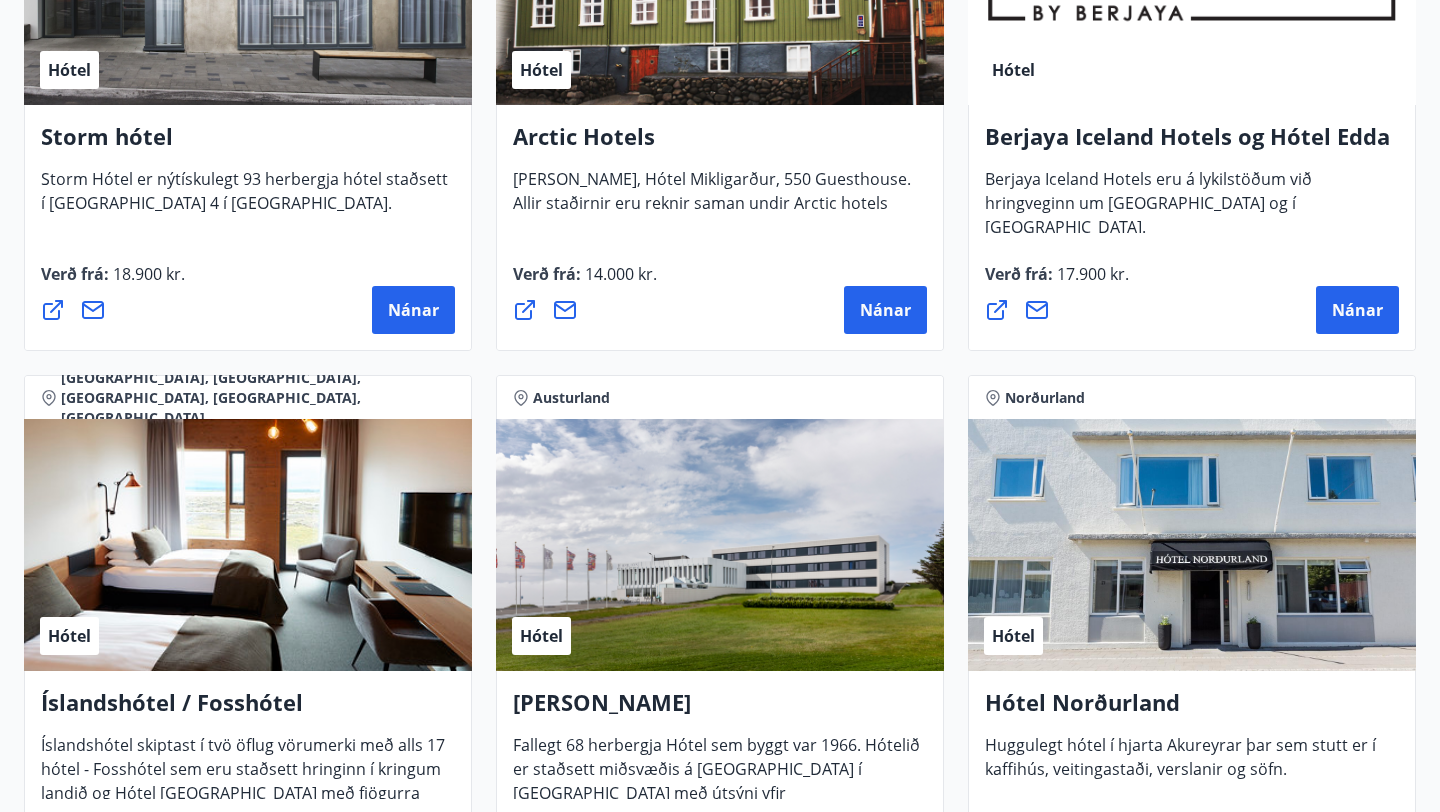 scroll, scrollTop: 0, scrollLeft: 0, axis: both 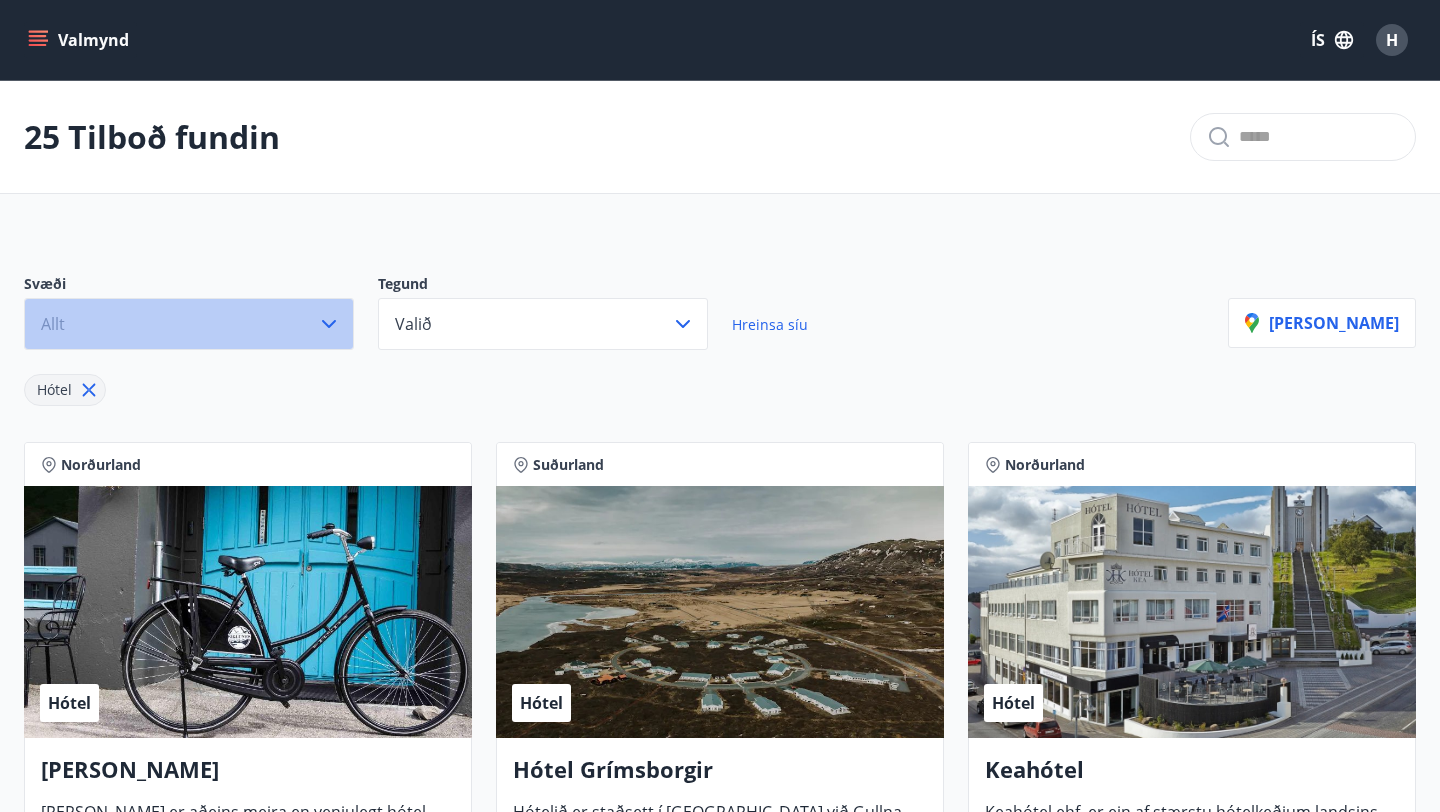 click 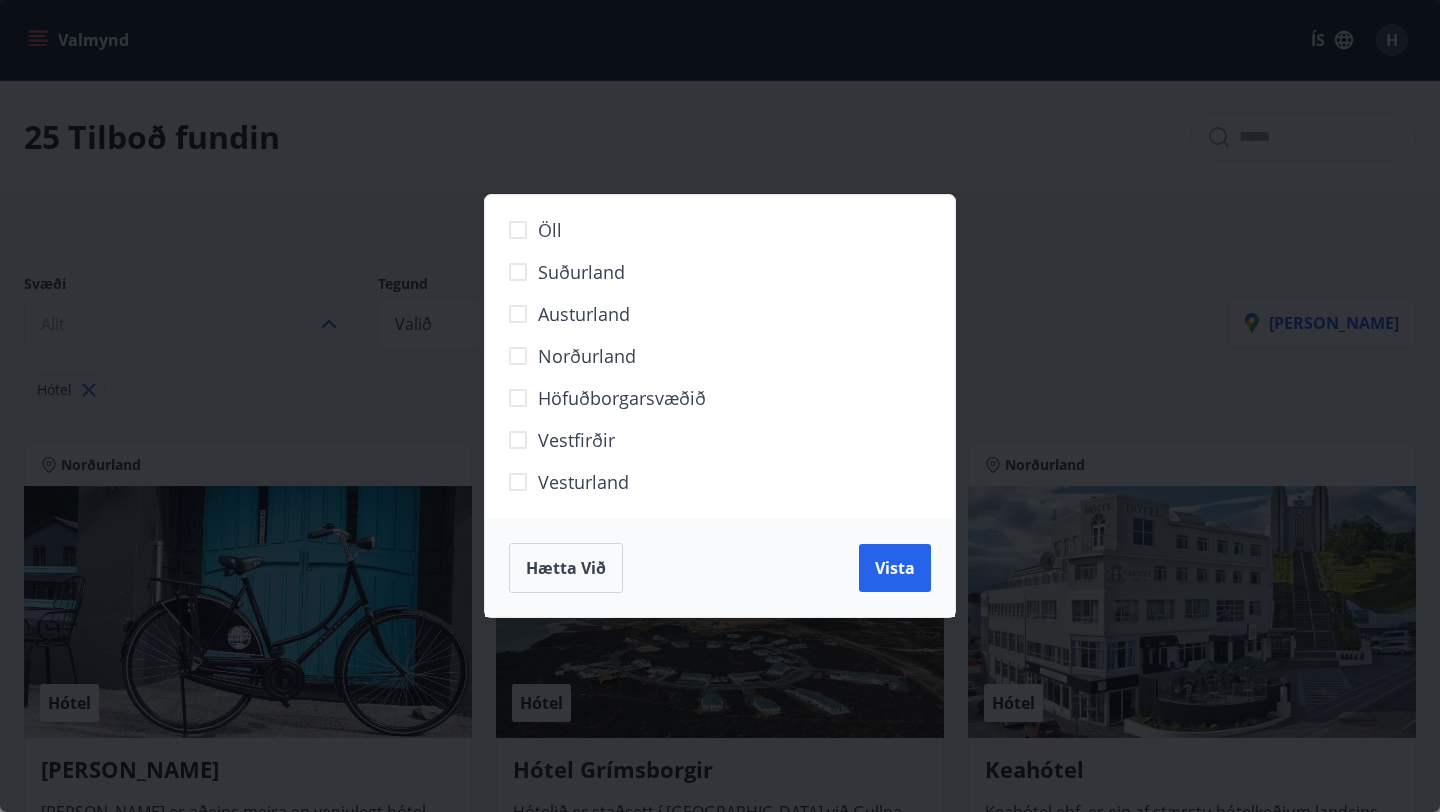 click on "Hætta við" at bounding box center (566, 568) 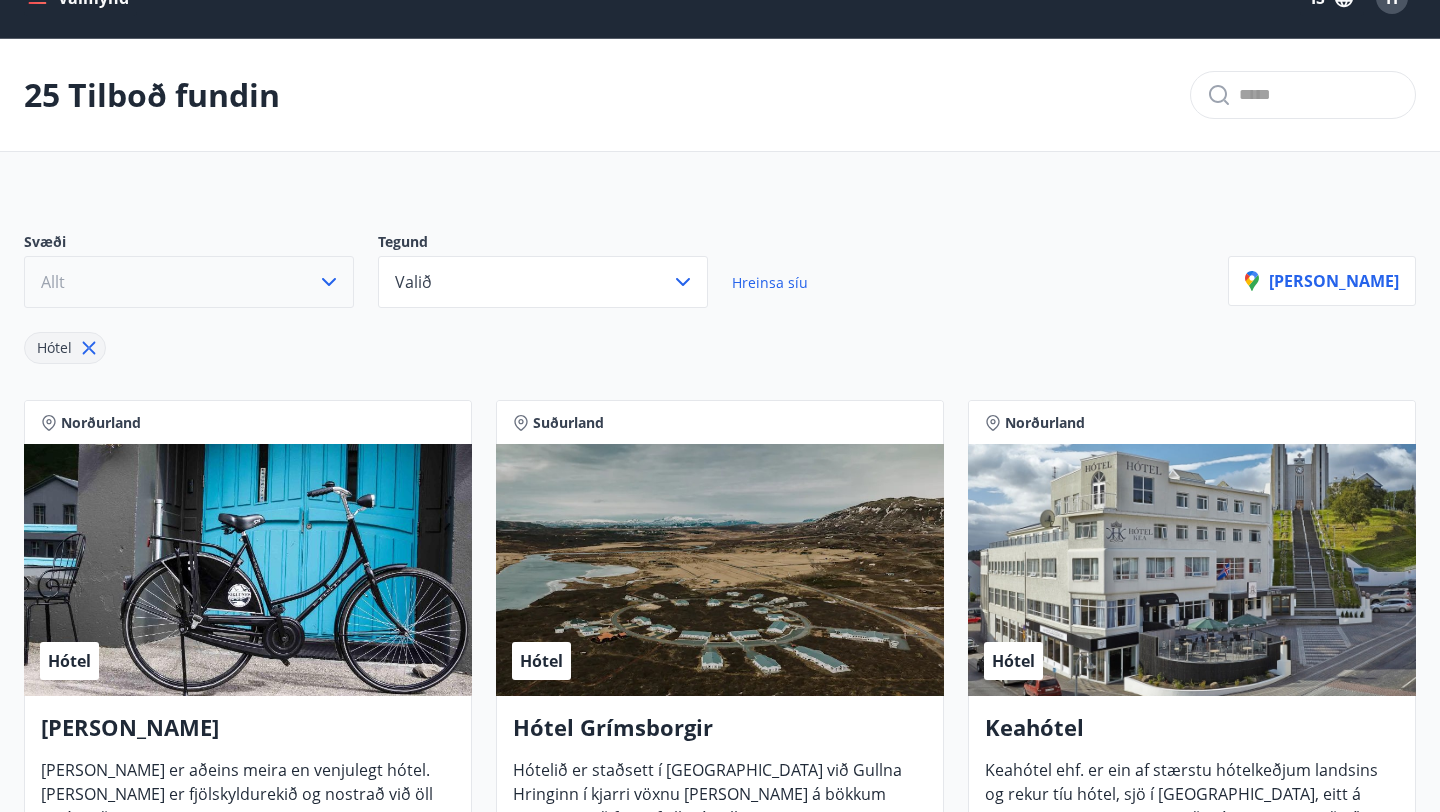 scroll, scrollTop: 0, scrollLeft: 0, axis: both 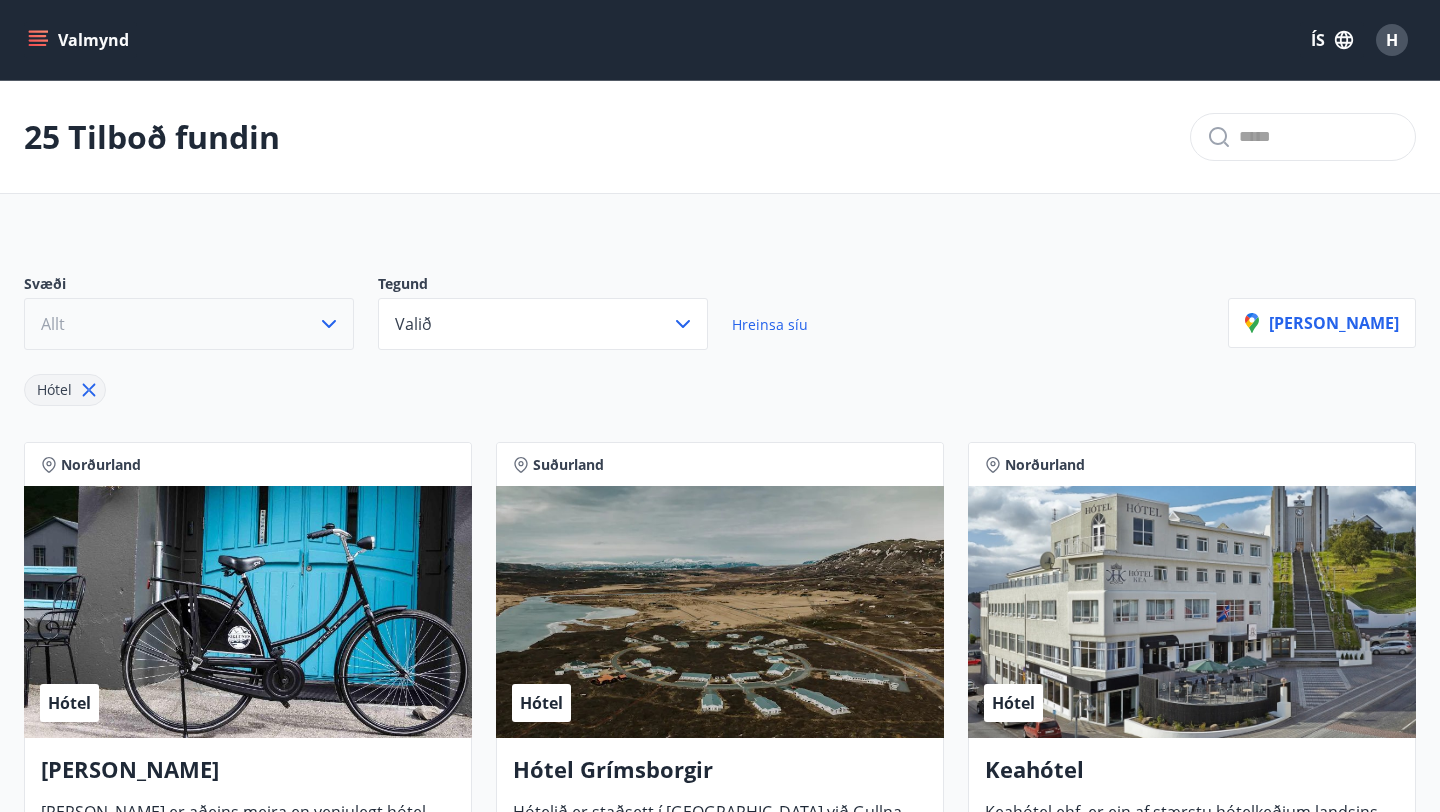 click 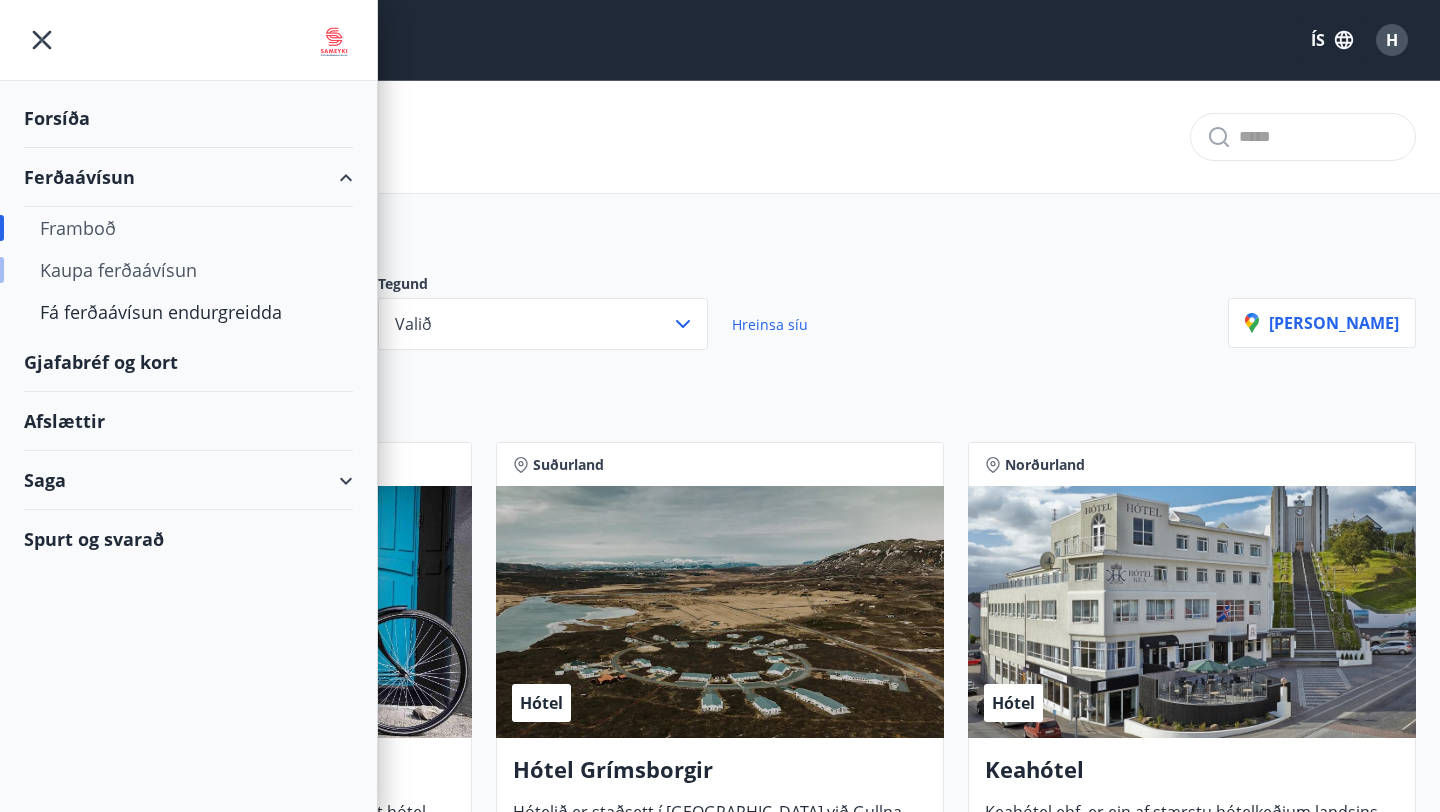 click on "Kaupa ferðaávísun" at bounding box center (188, 270) 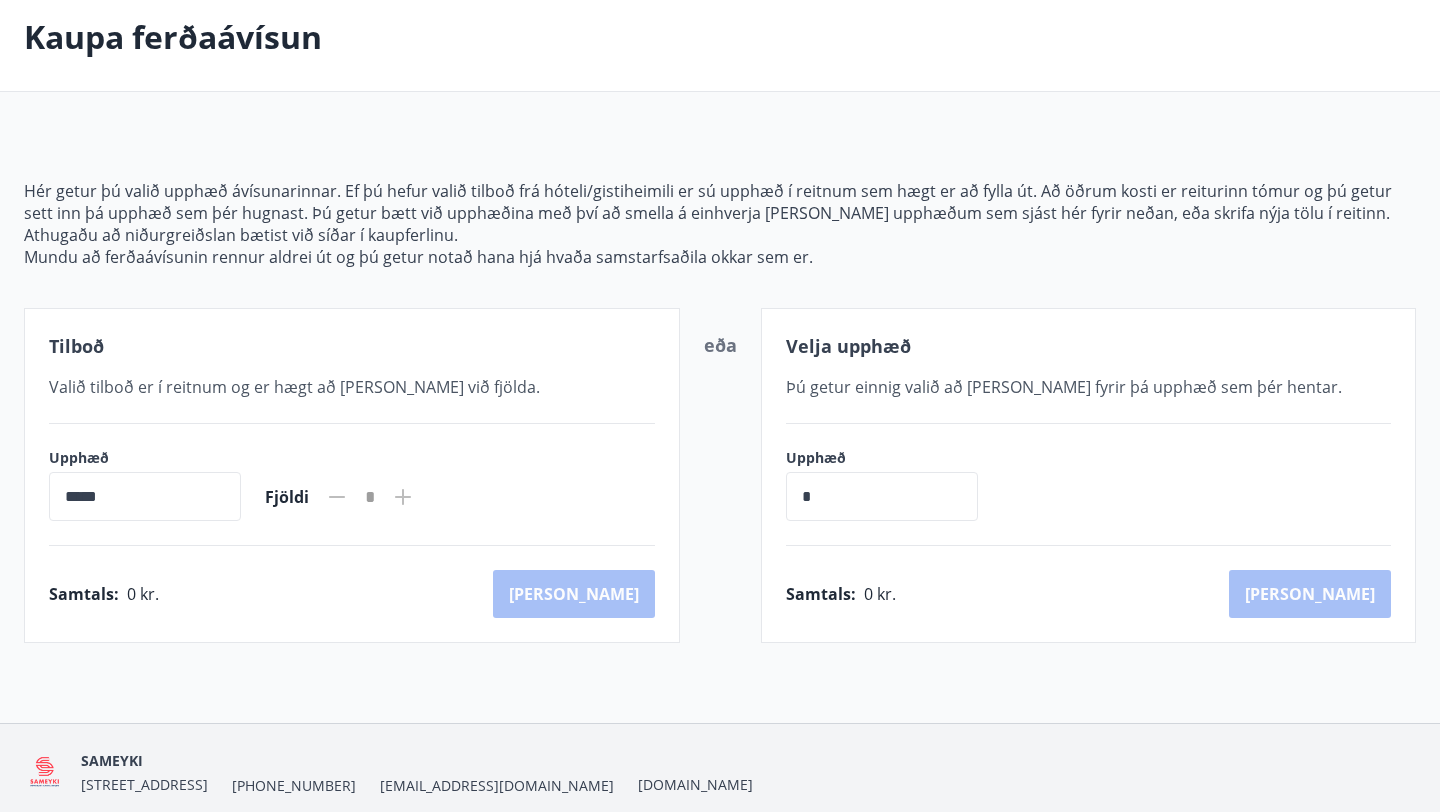 scroll, scrollTop: 176, scrollLeft: 0, axis: vertical 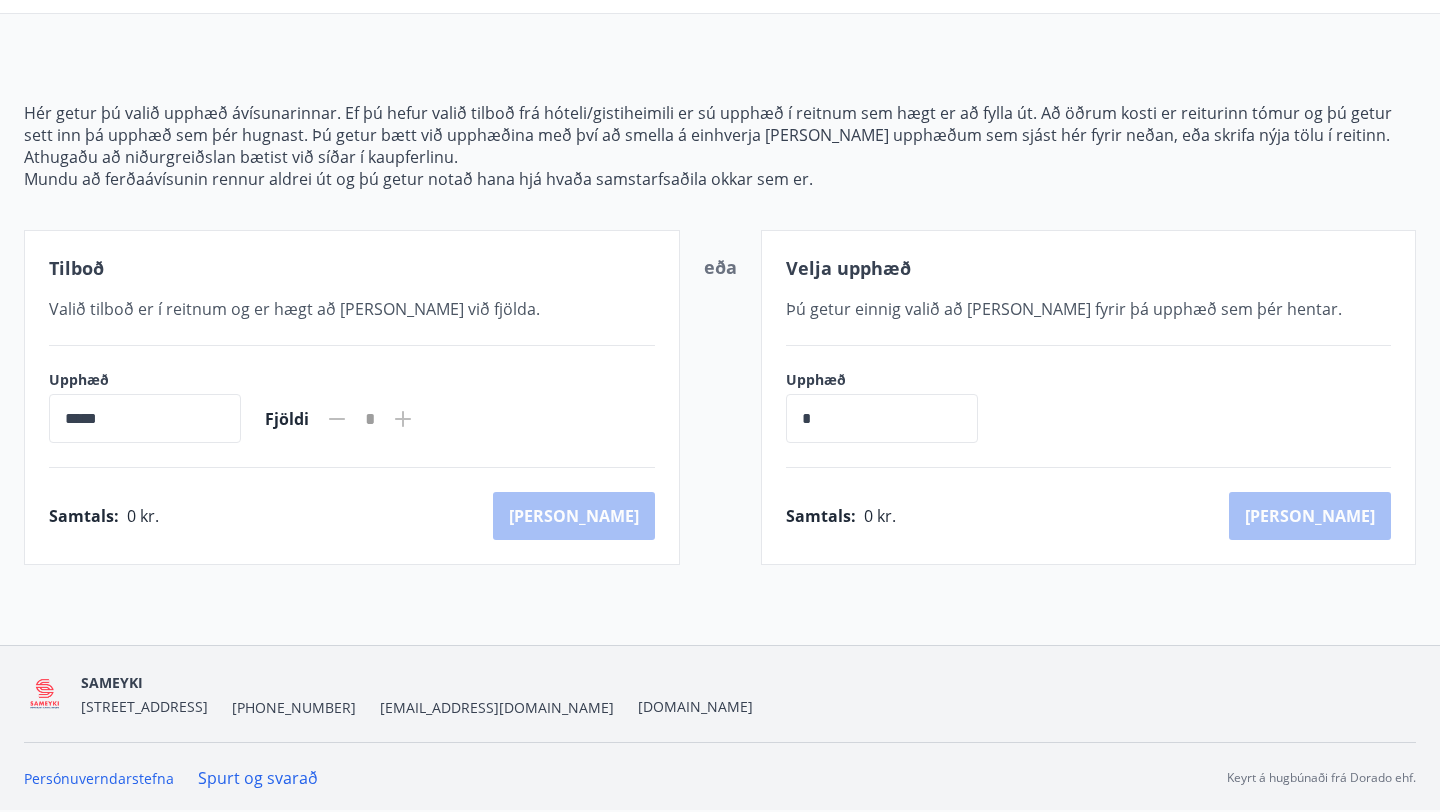 click on "*****" at bounding box center [145, 418] 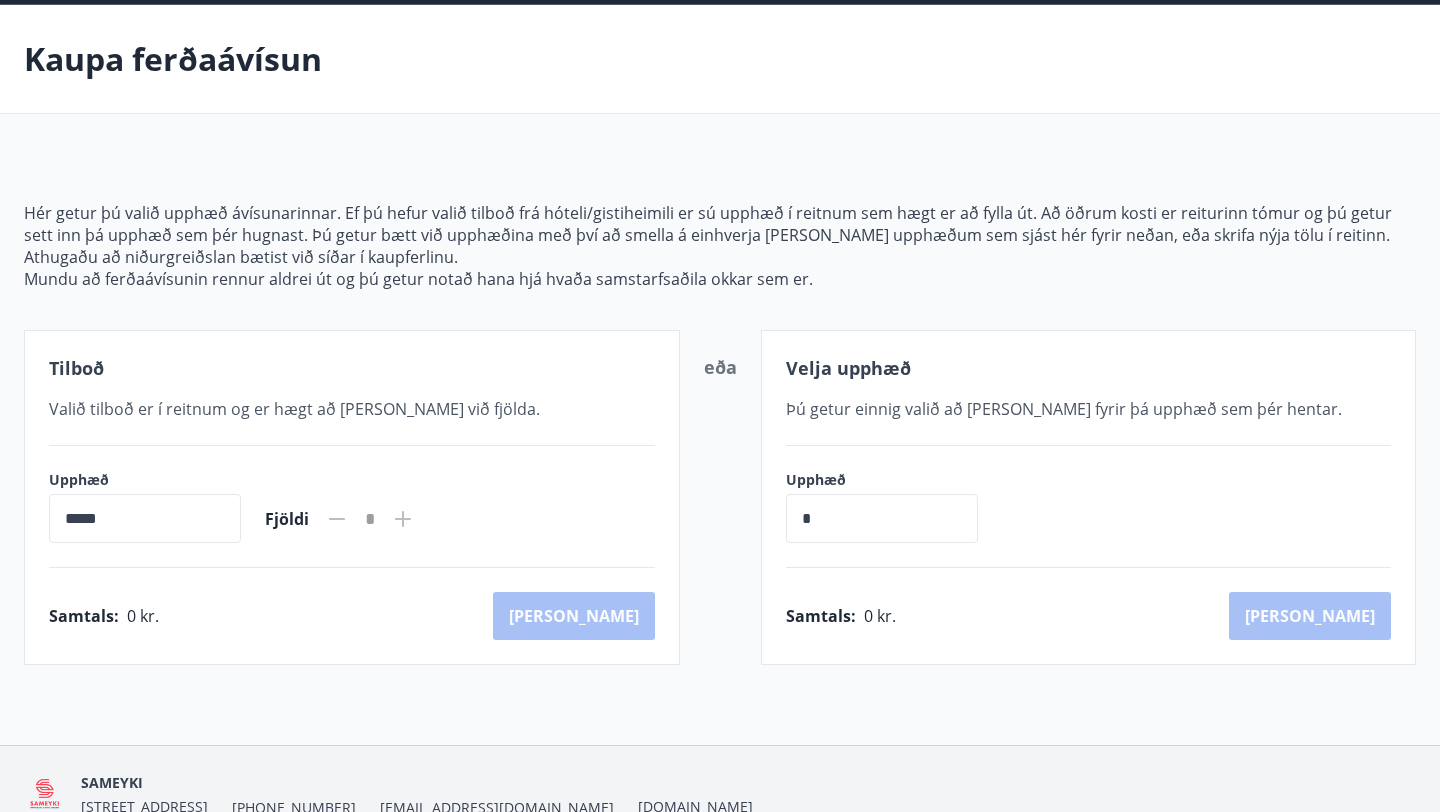 scroll, scrollTop: 0, scrollLeft: 0, axis: both 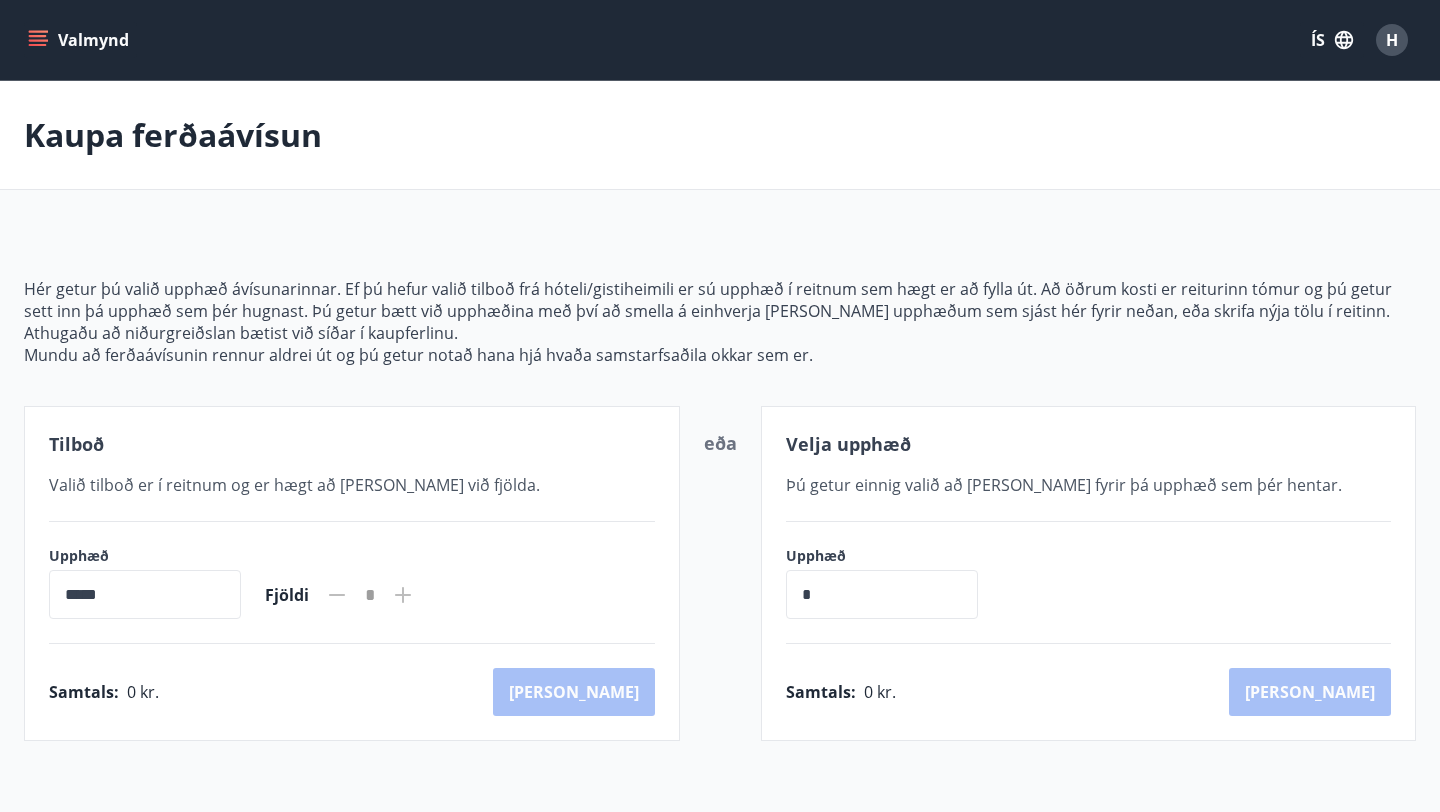 click 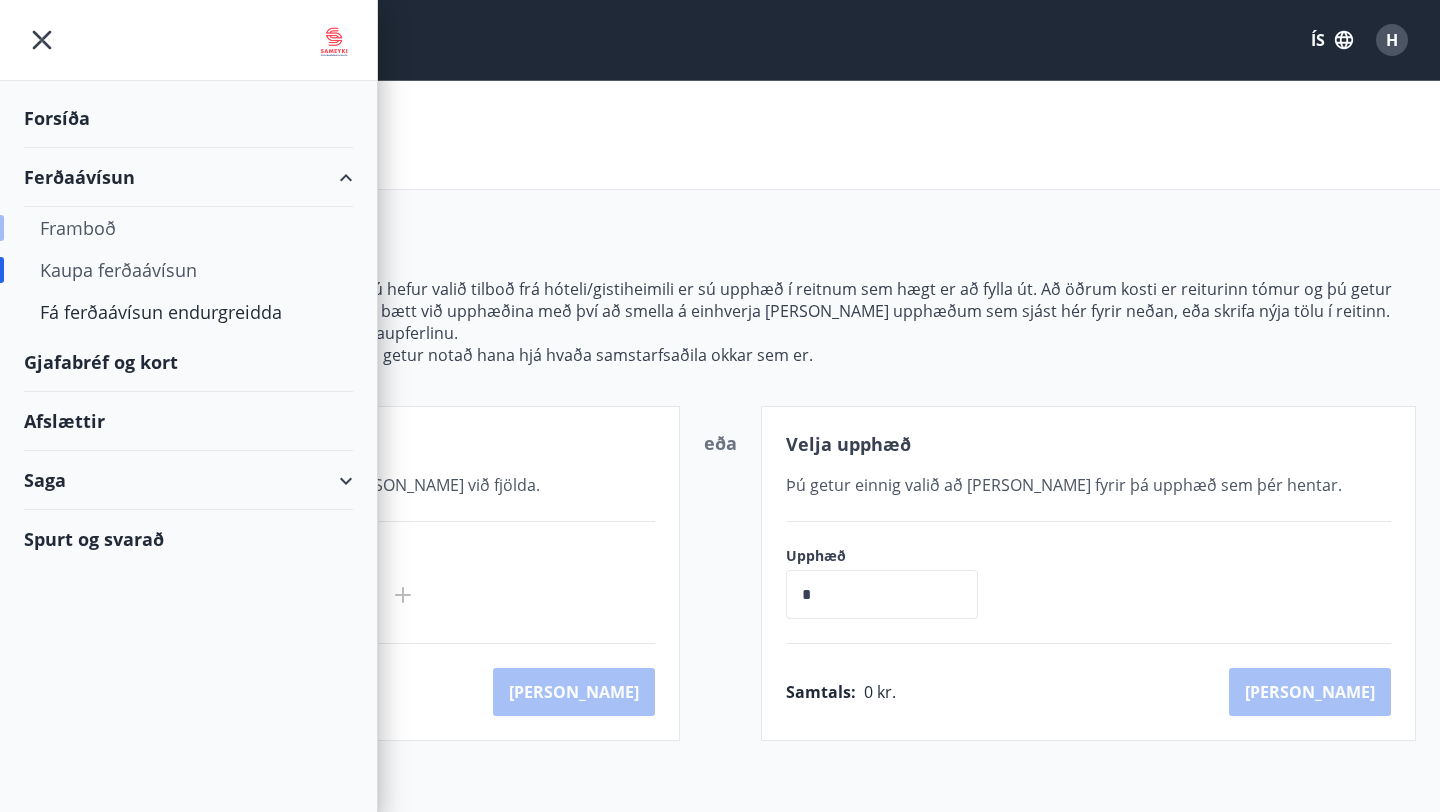 click on "Framboð" at bounding box center (188, 228) 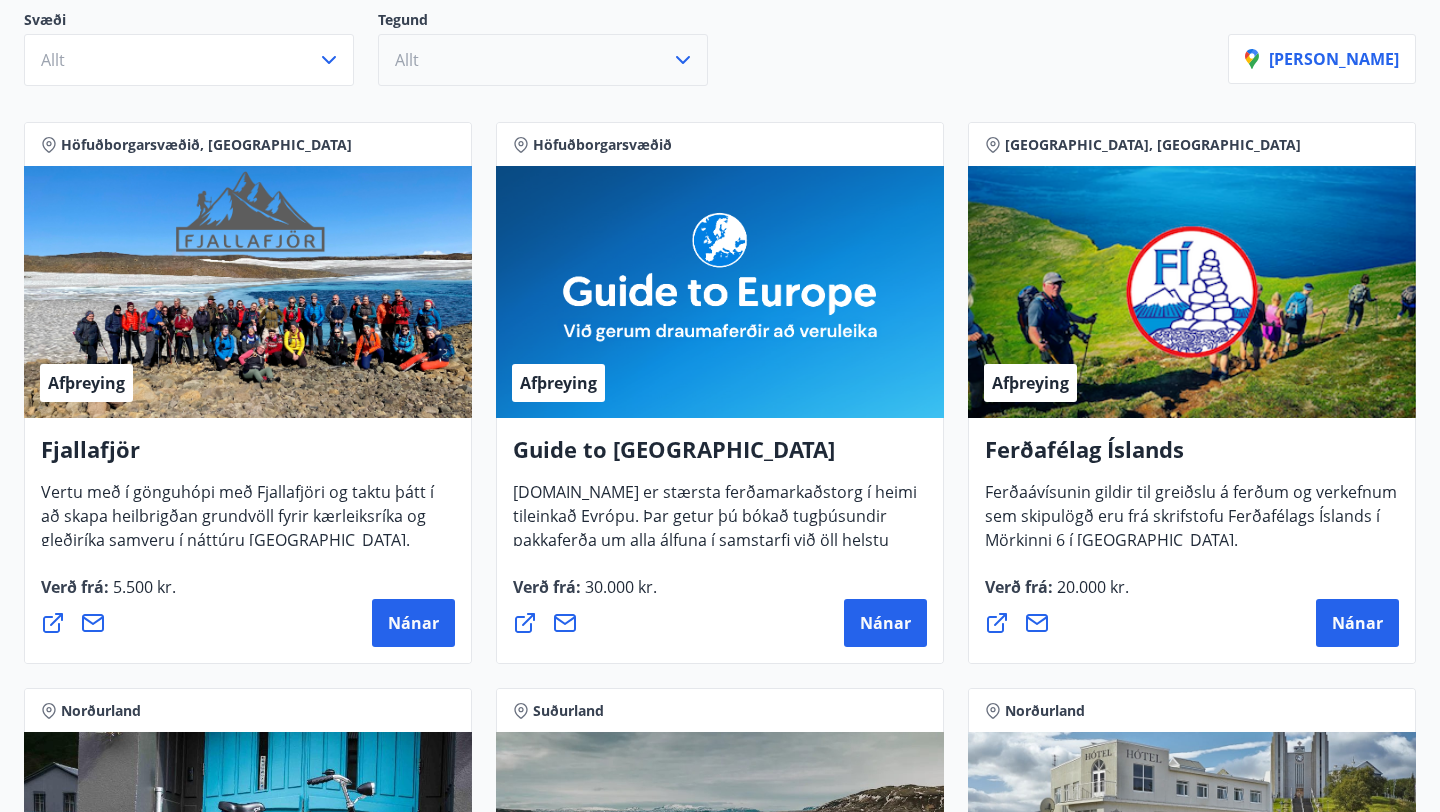 scroll, scrollTop: 338, scrollLeft: 0, axis: vertical 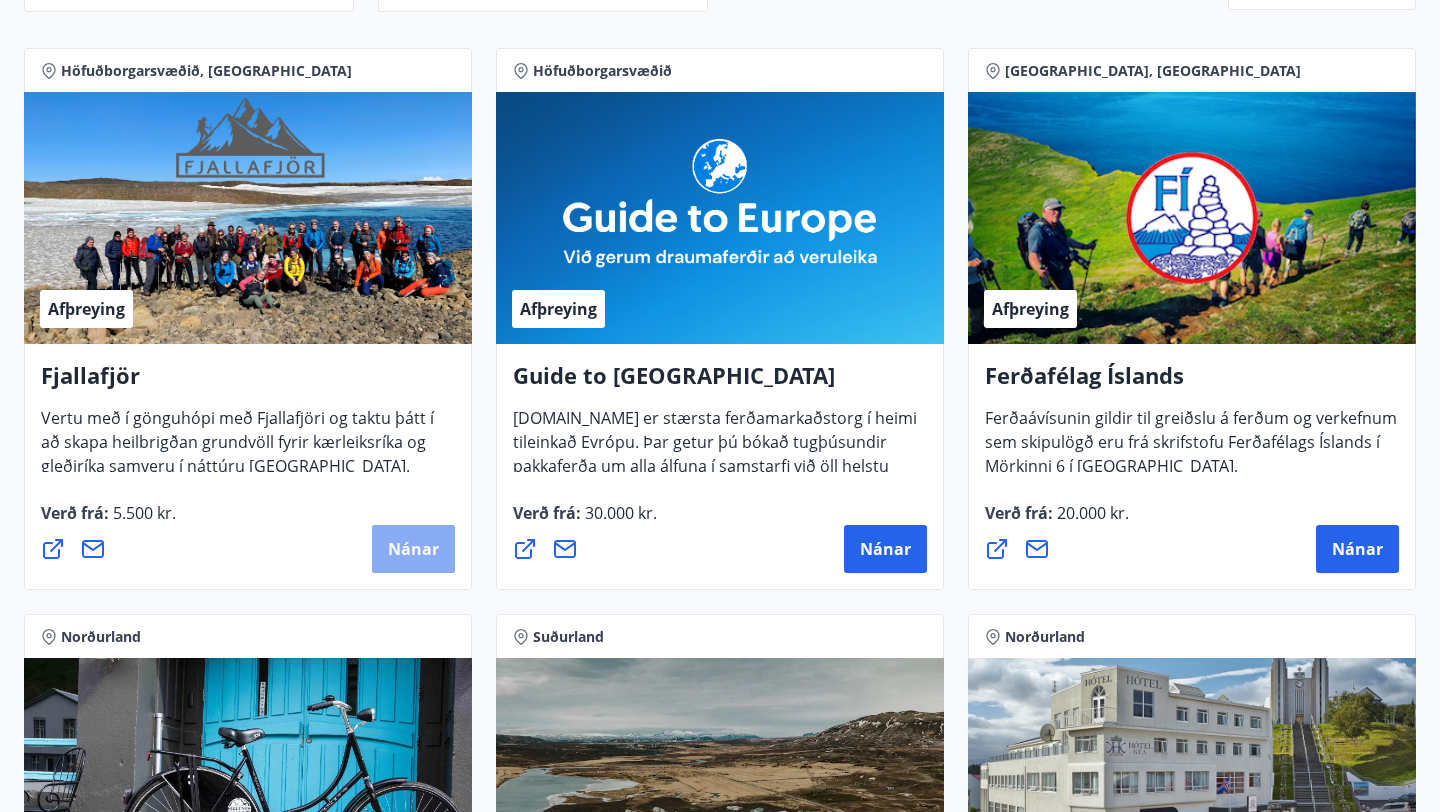click on "Nánar" at bounding box center [413, 549] 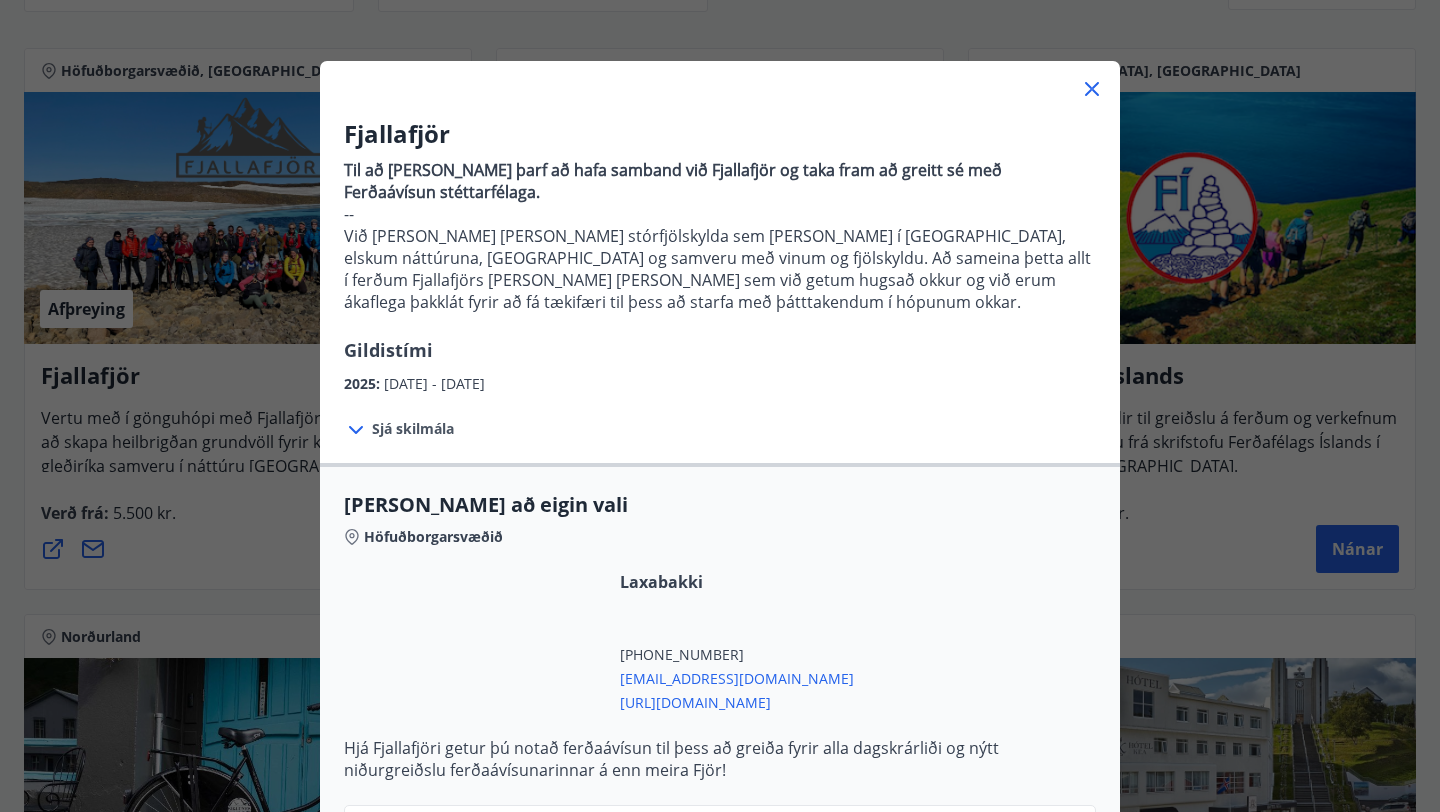 scroll, scrollTop: 61, scrollLeft: 0, axis: vertical 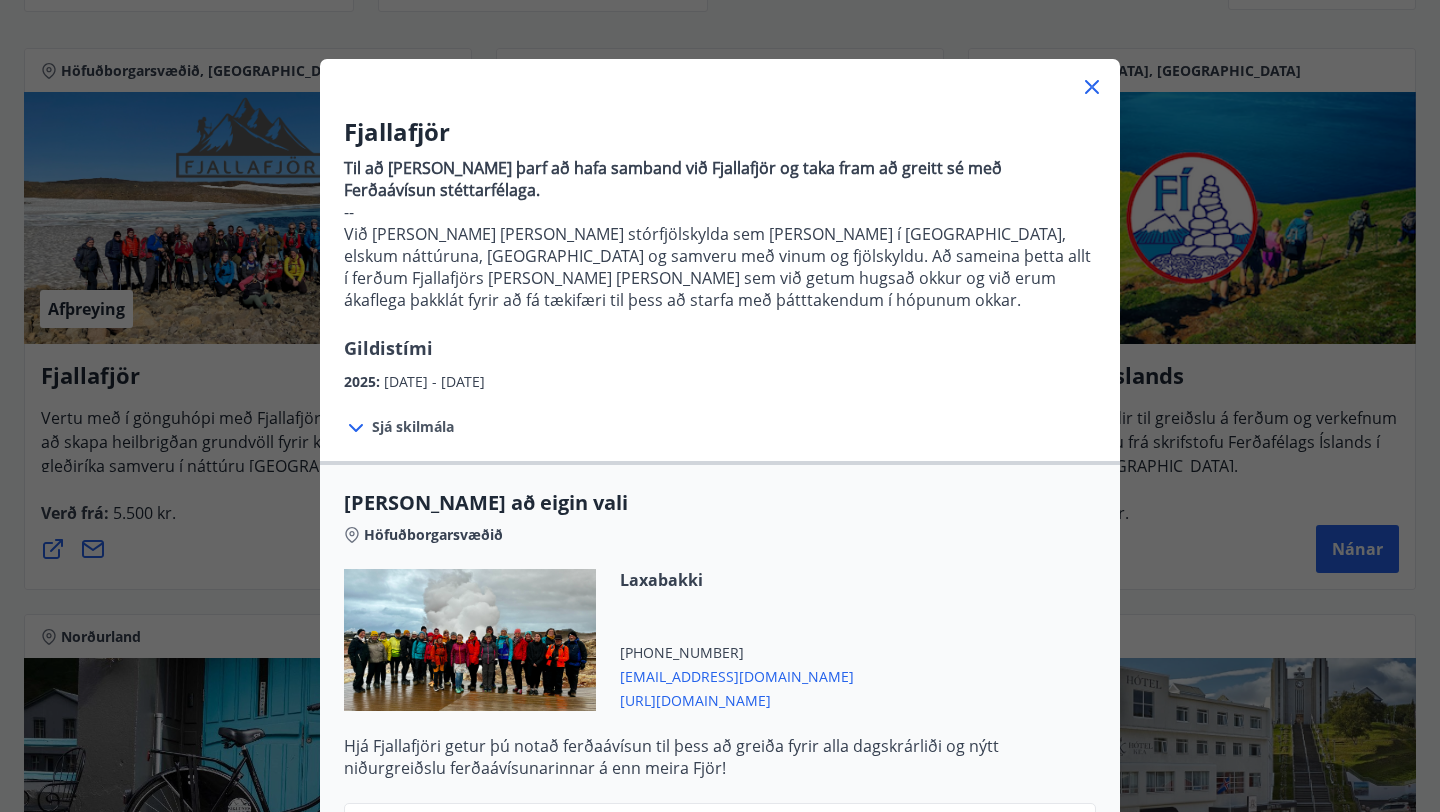 click at bounding box center (358, 427) 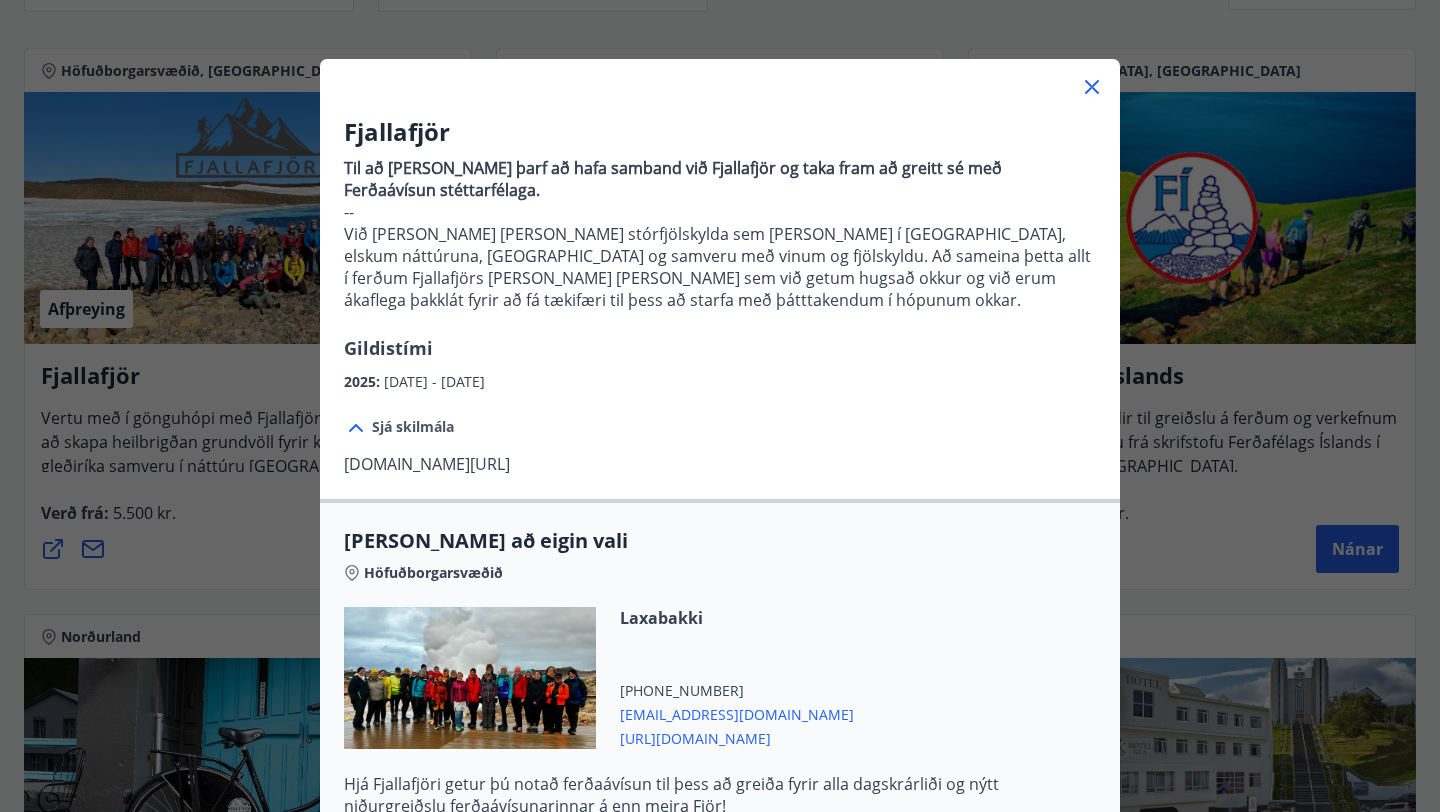 click at bounding box center [358, 427] 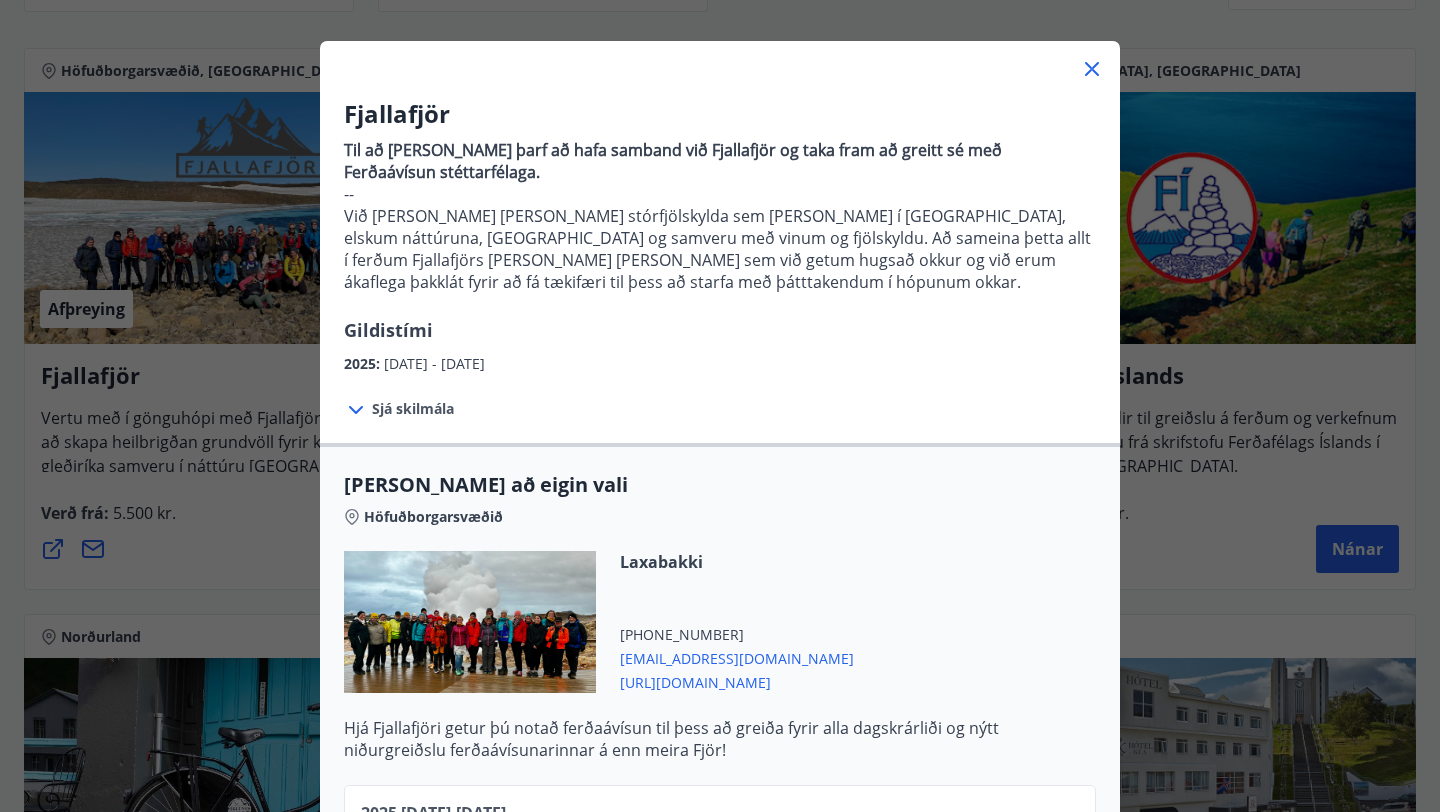 scroll, scrollTop: 0, scrollLeft: 0, axis: both 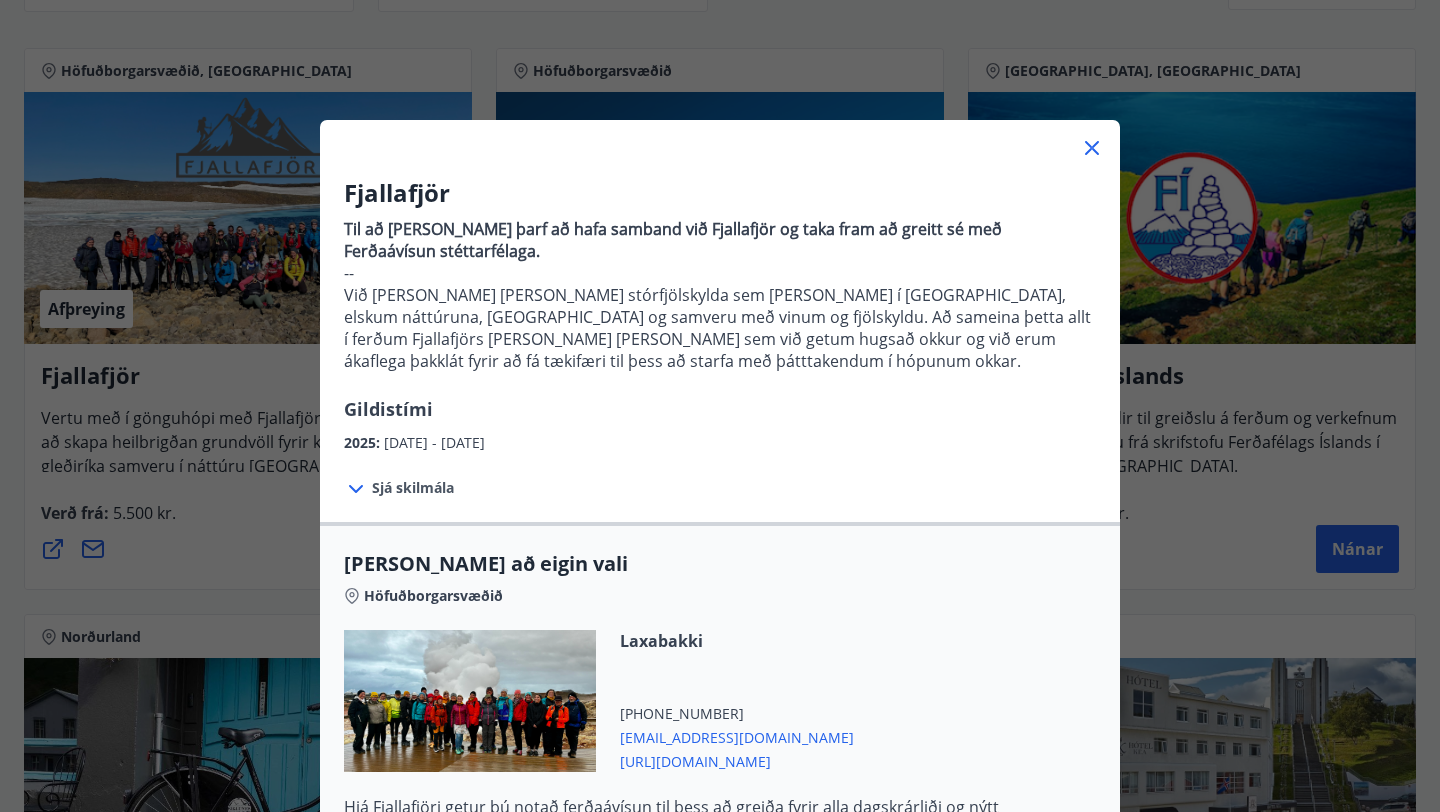 click 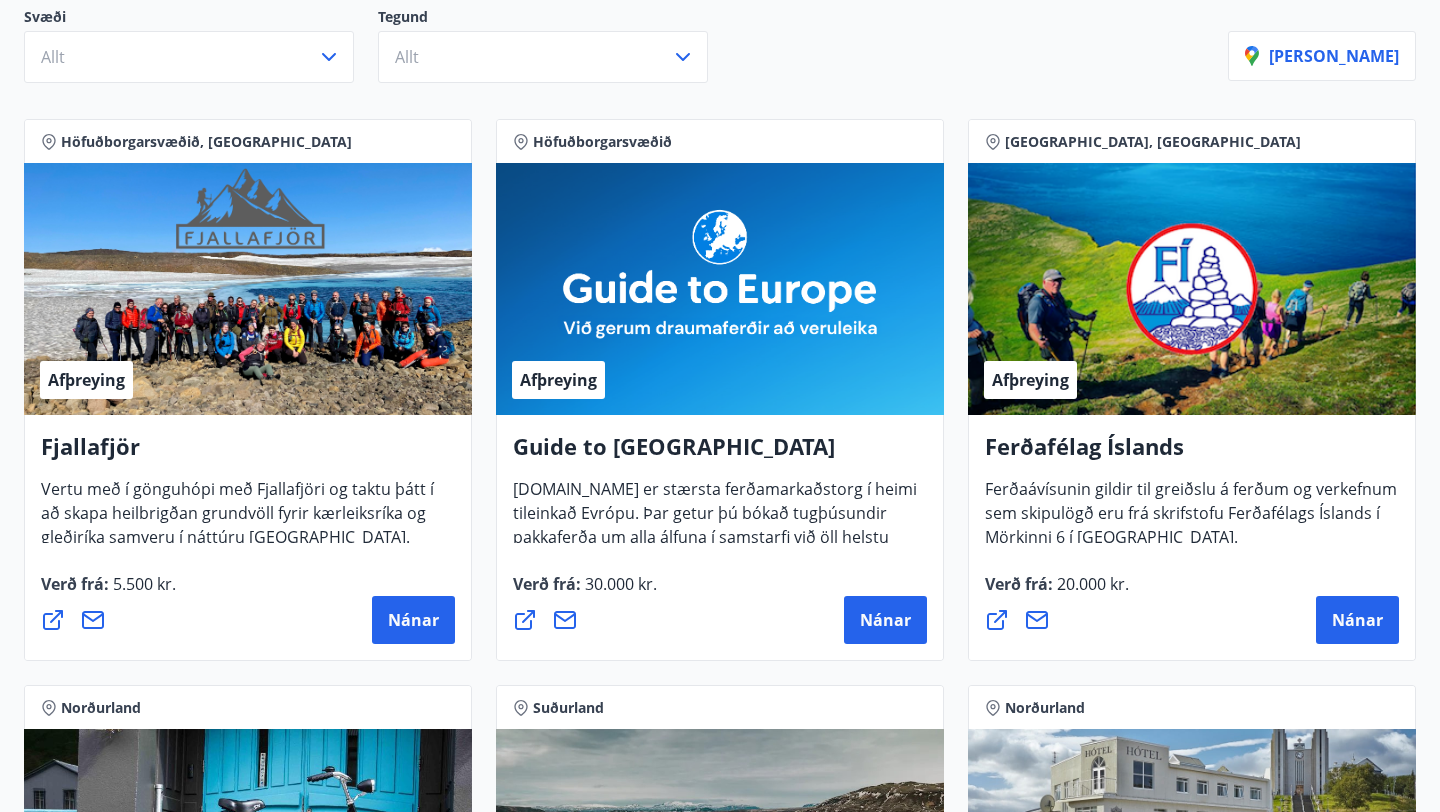 scroll, scrollTop: 0, scrollLeft: 0, axis: both 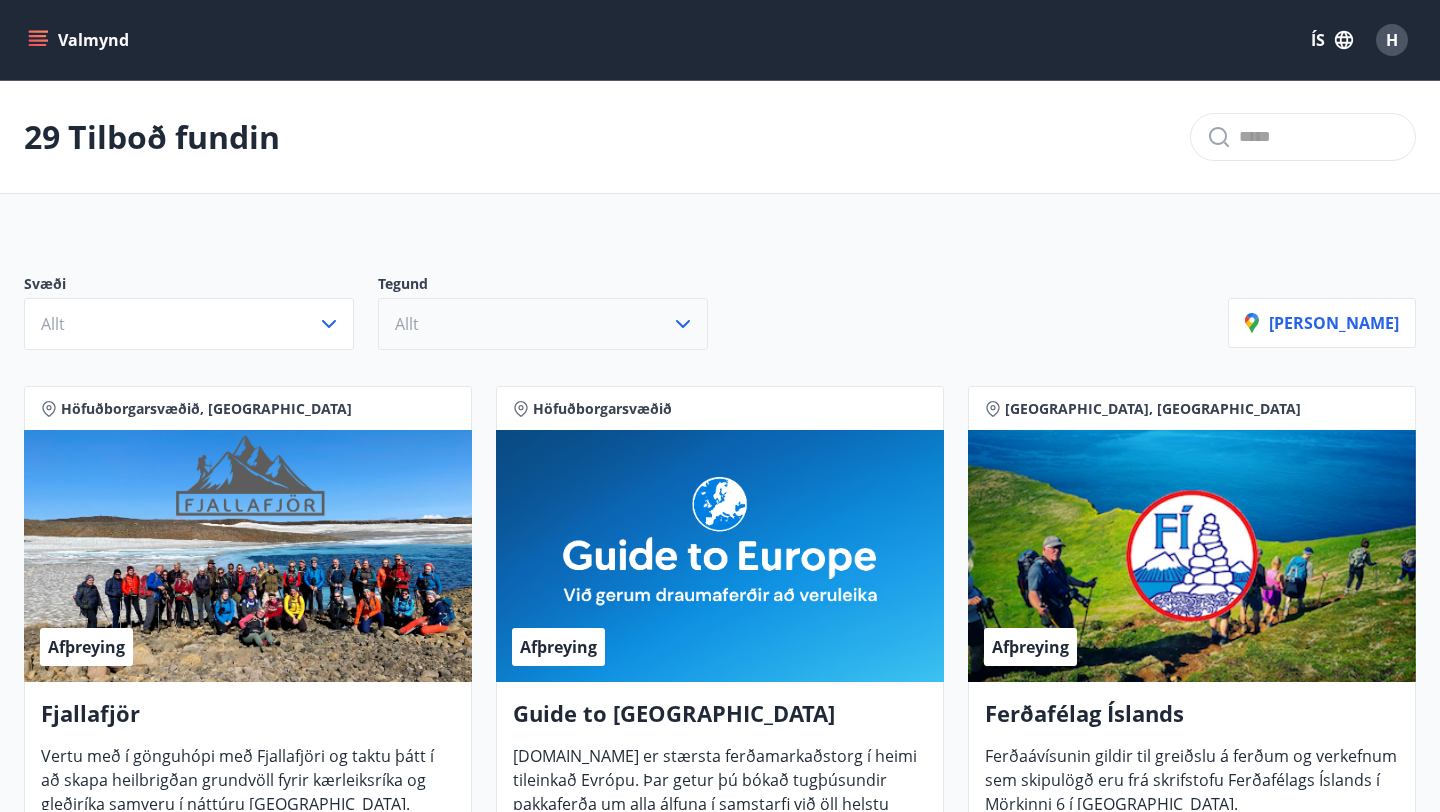 click on "Allt" at bounding box center [543, 324] 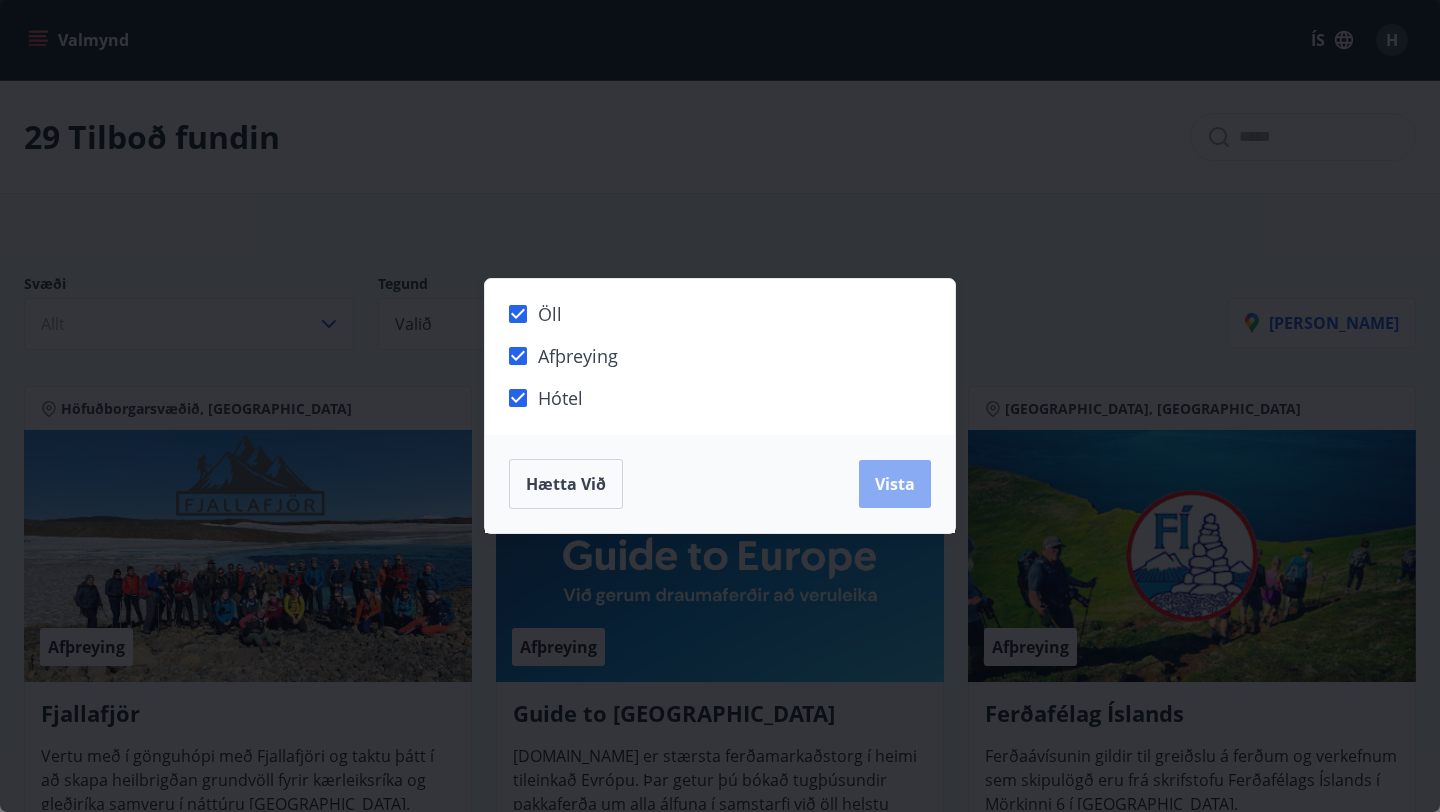click on "Vista" at bounding box center (895, 484) 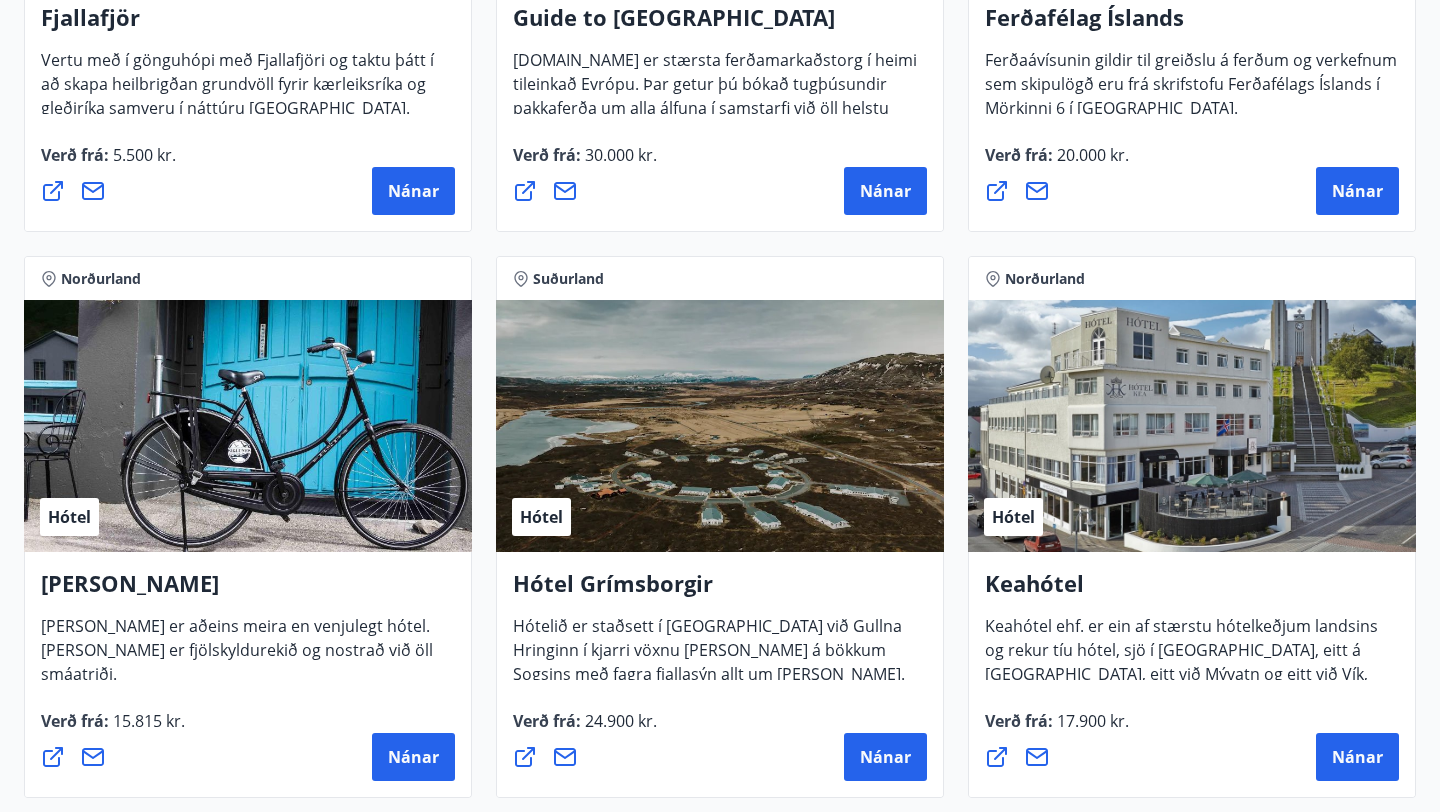 scroll, scrollTop: 787, scrollLeft: 0, axis: vertical 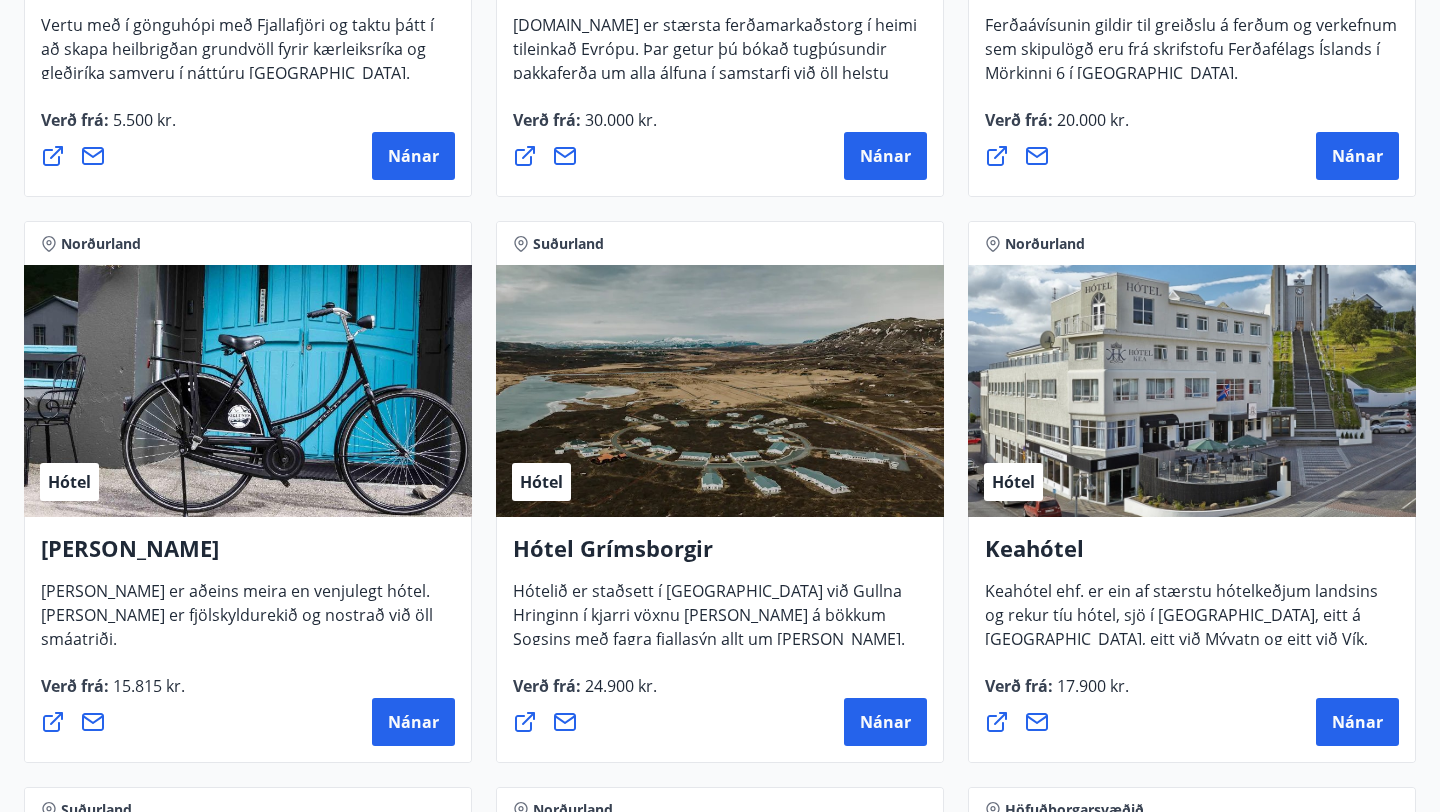 click on "Hótel Grímsborgir" at bounding box center (720, 556) 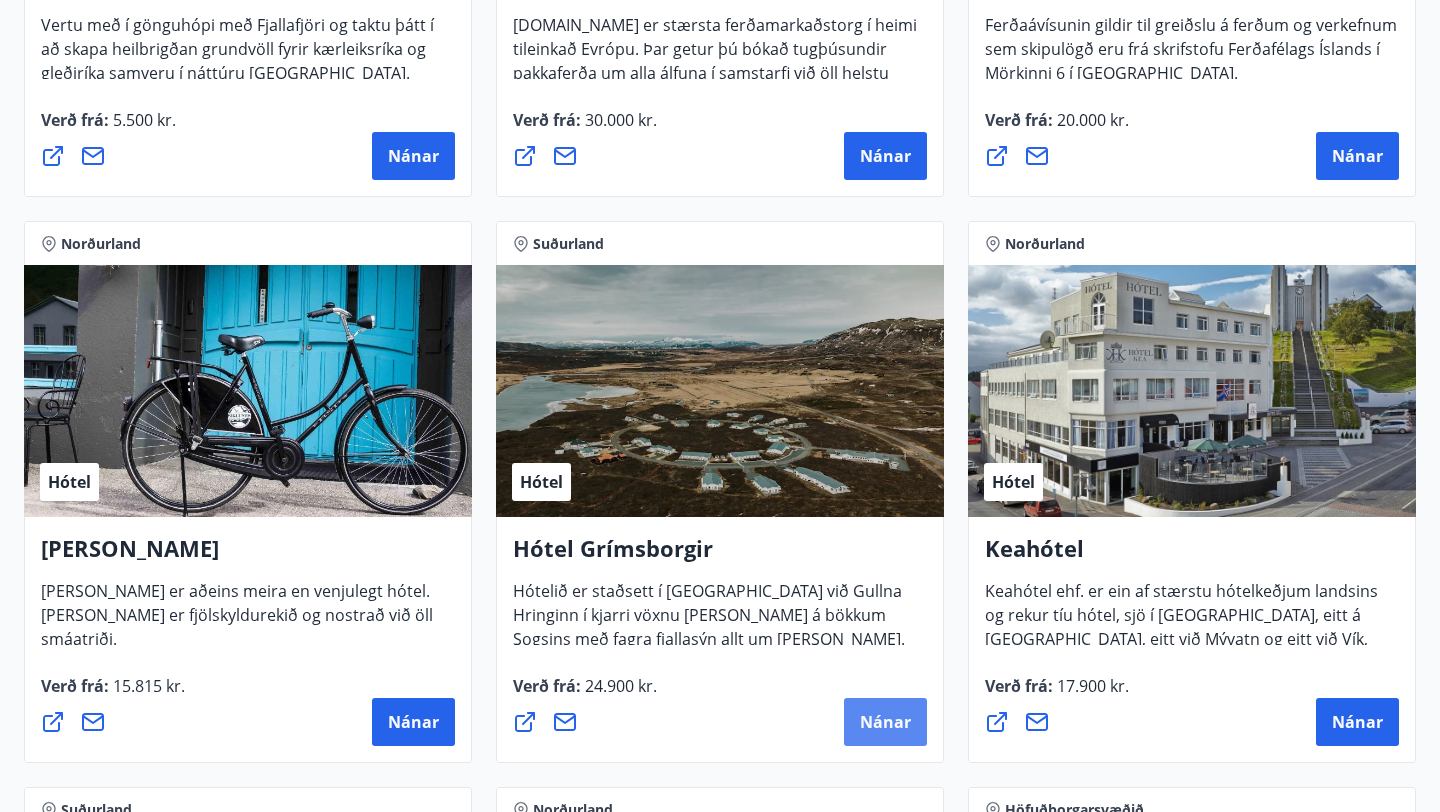 click on "Nánar" at bounding box center [885, 722] 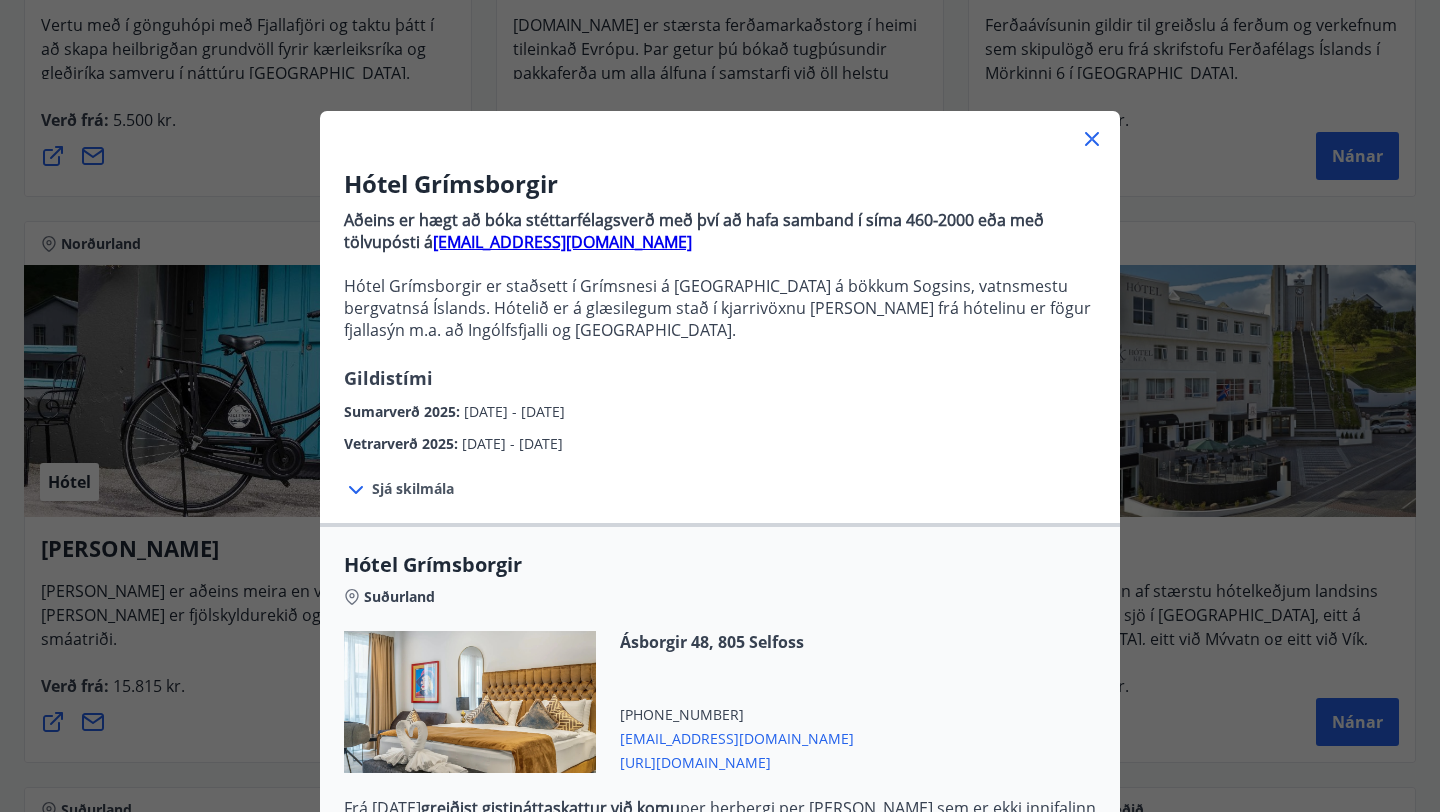 scroll, scrollTop: 13, scrollLeft: 0, axis: vertical 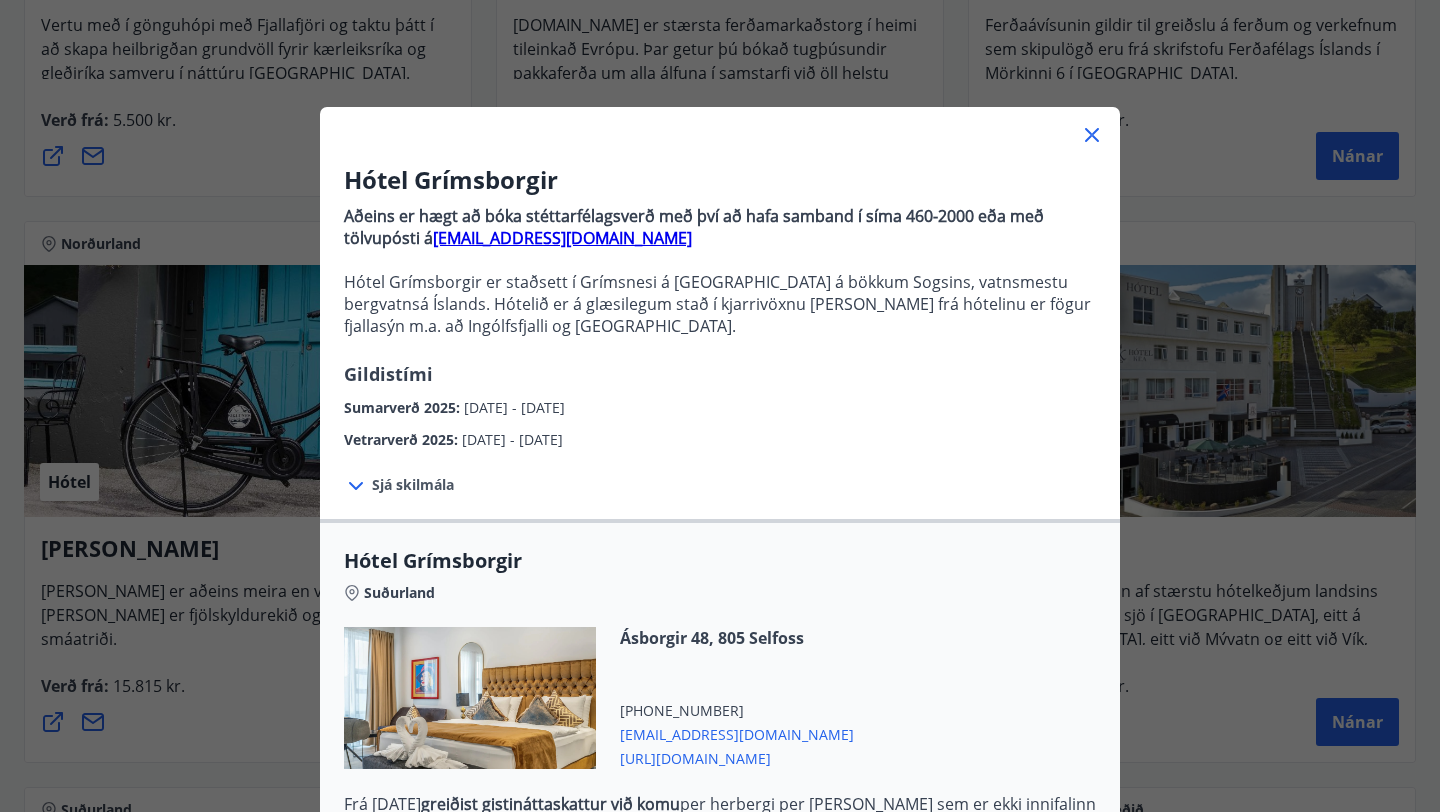 click 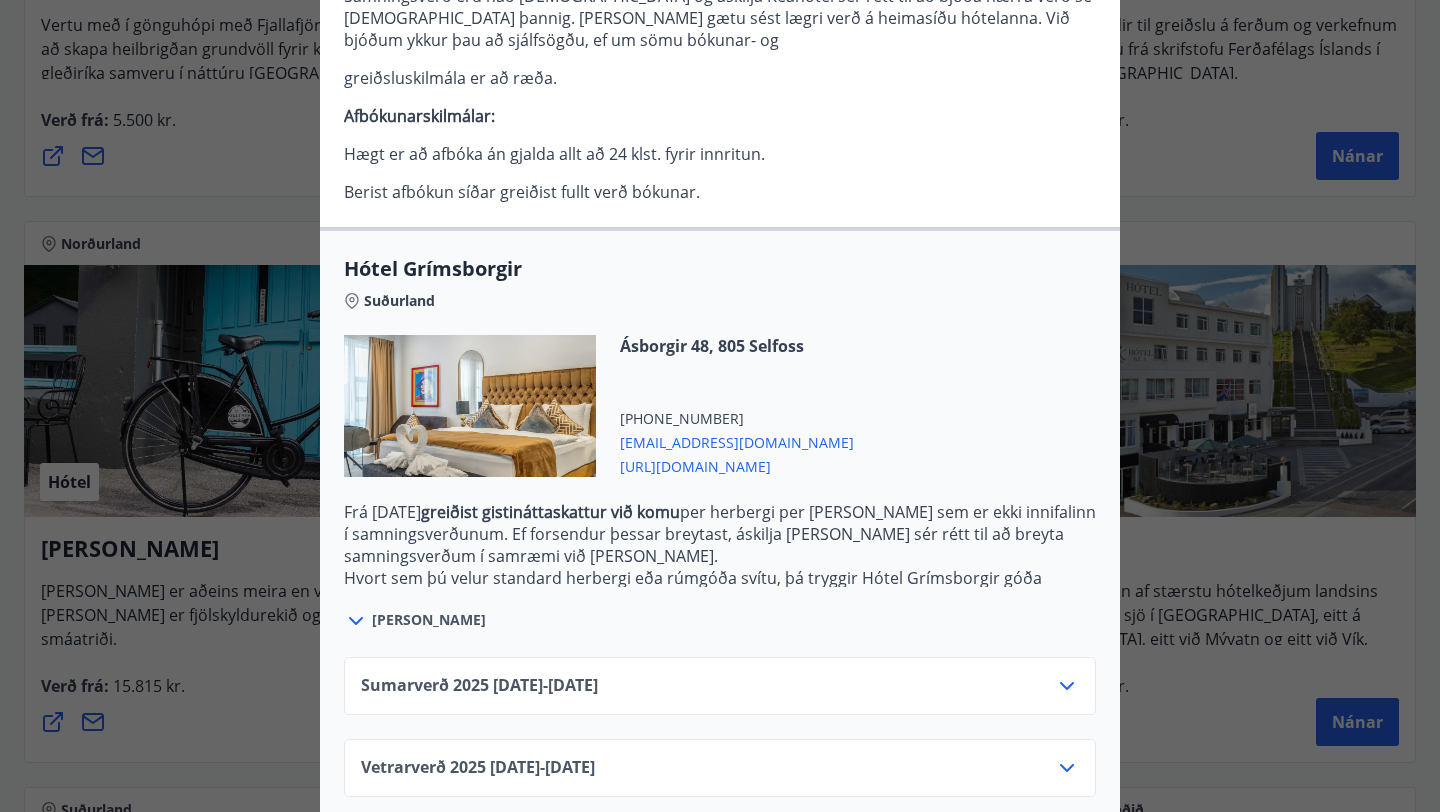 scroll, scrollTop: 547, scrollLeft: 0, axis: vertical 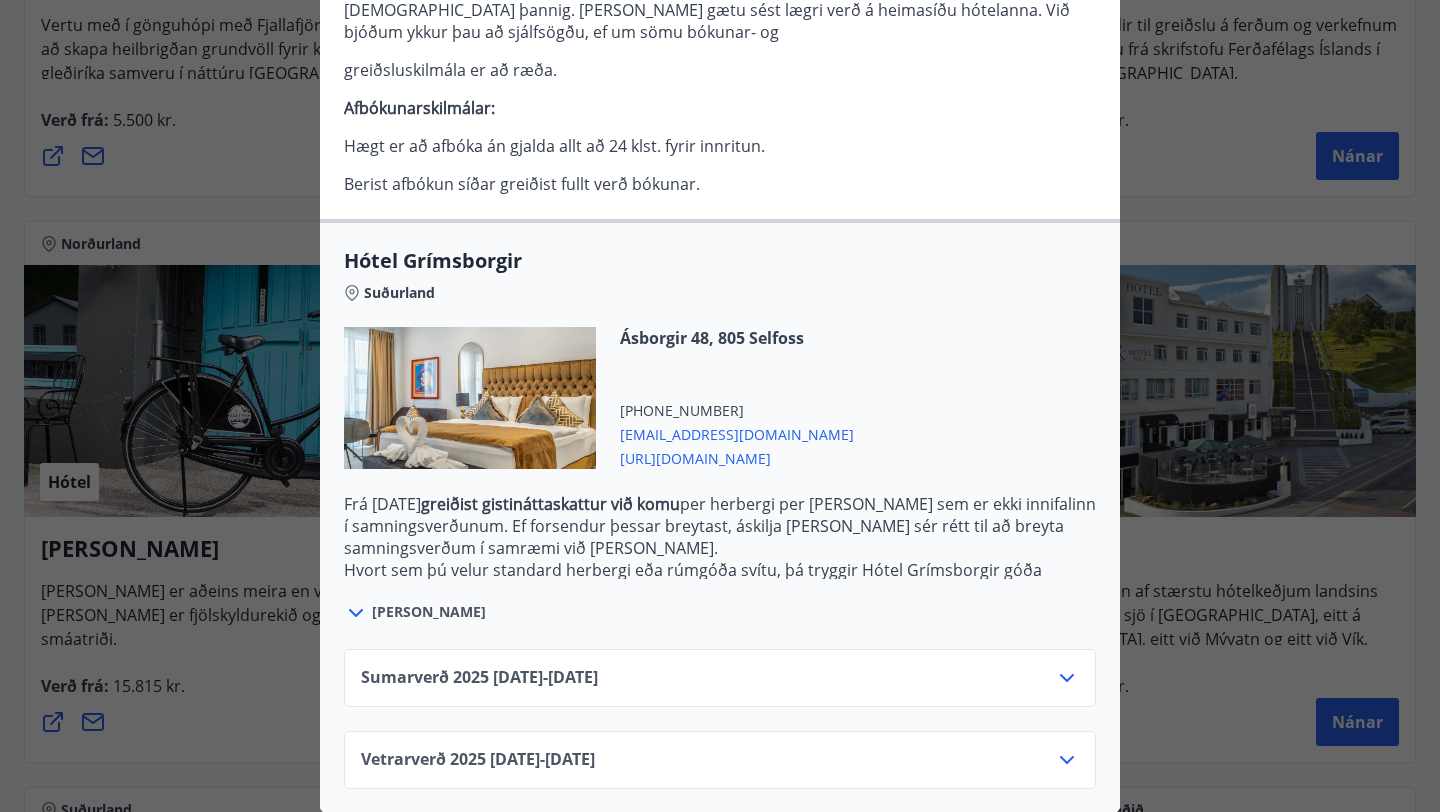 click on "Sumarverð [PHONE_NUMBER][DATE]  -  [DATE]" at bounding box center (479, 678) 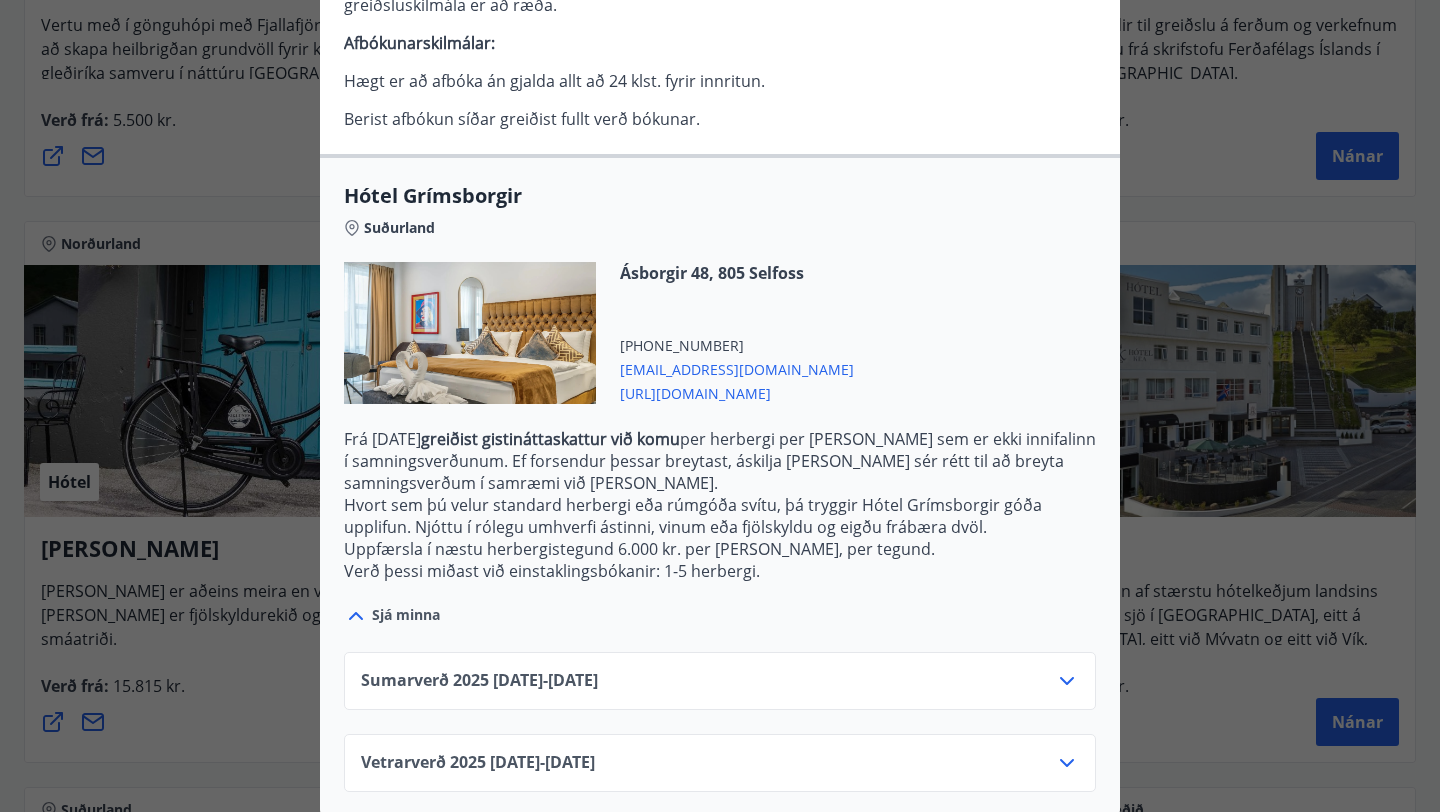 scroll, scrollTop: 615, scrollLeft: 0, axis: vertical 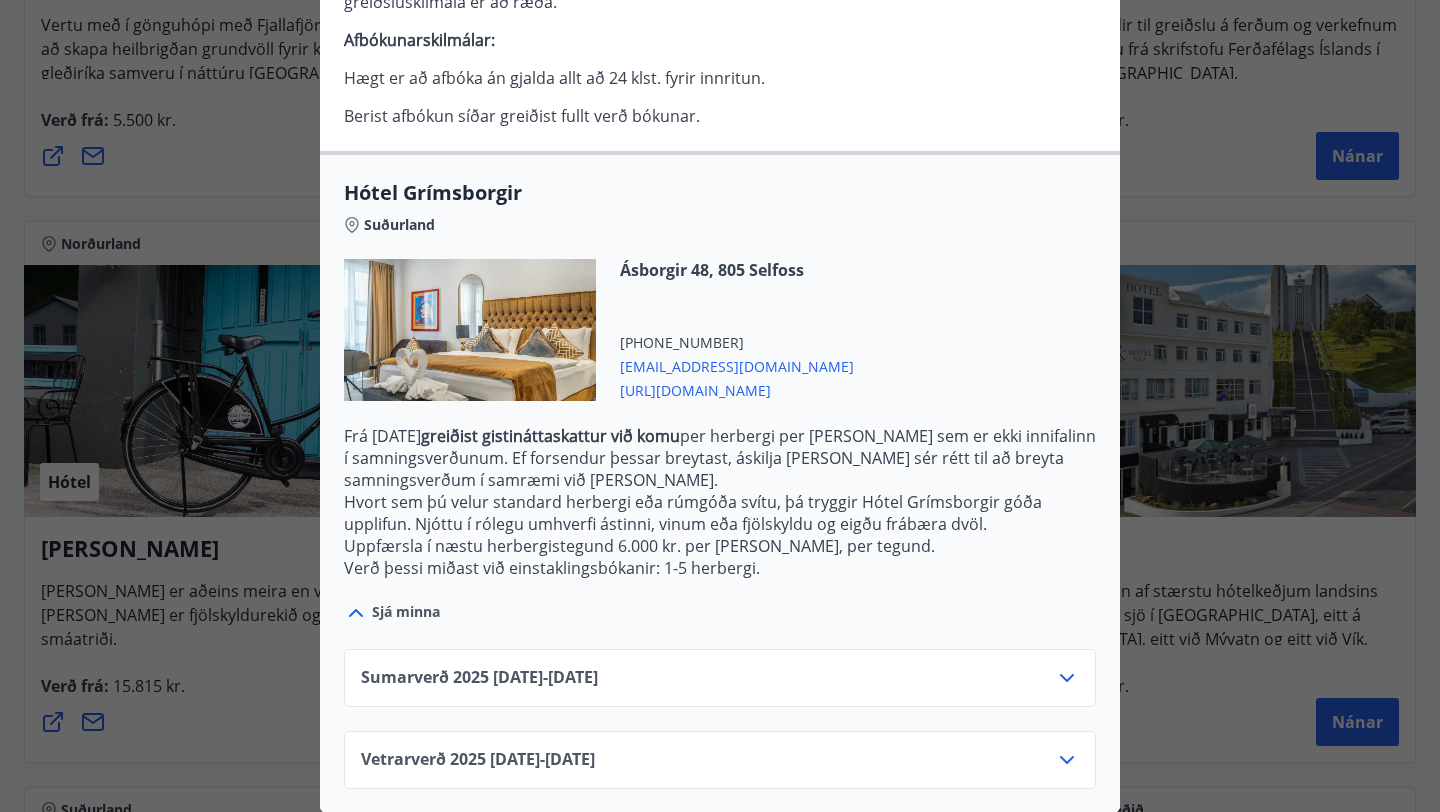 click 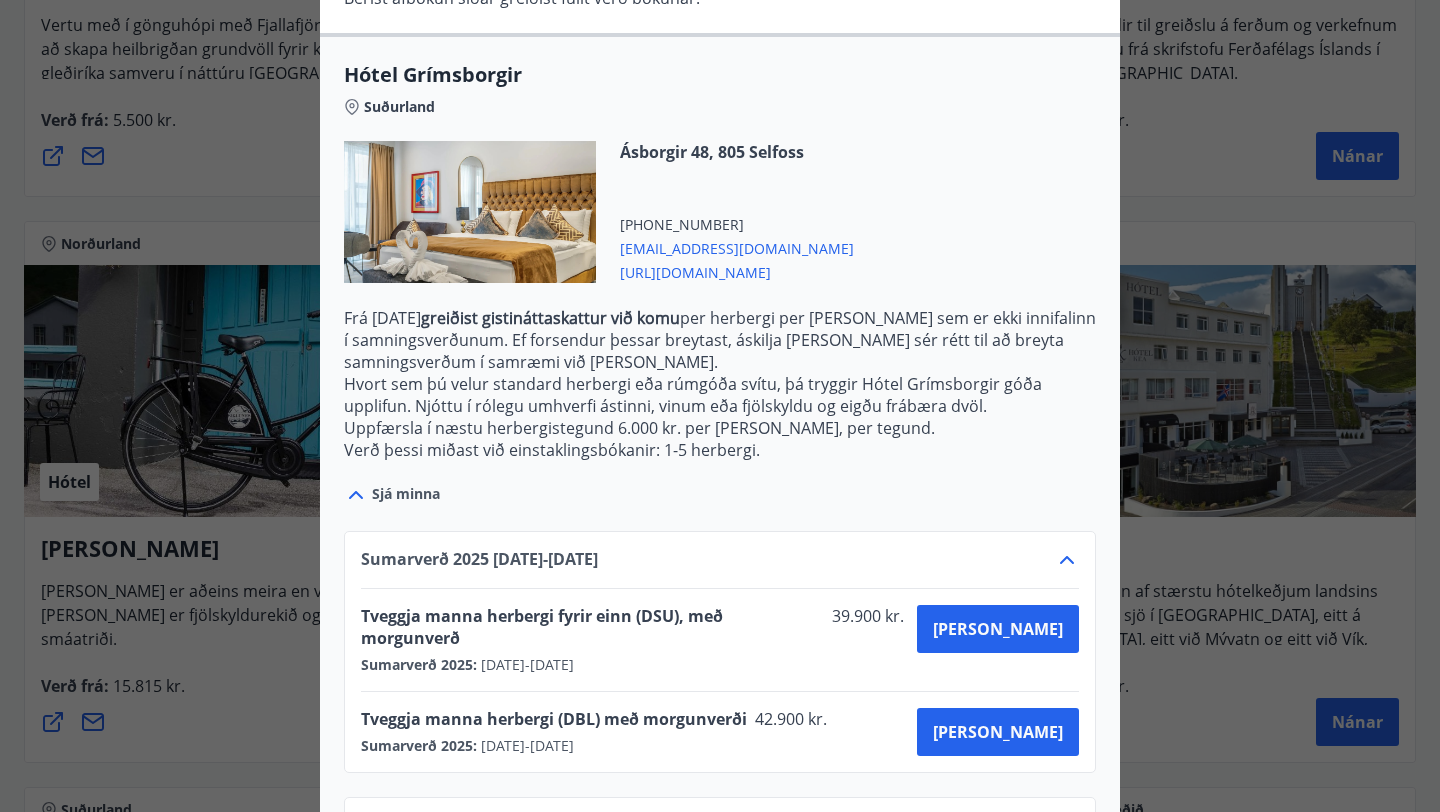 scroll, scrollTop: 777, scrollLeft: 0, axis: vertical 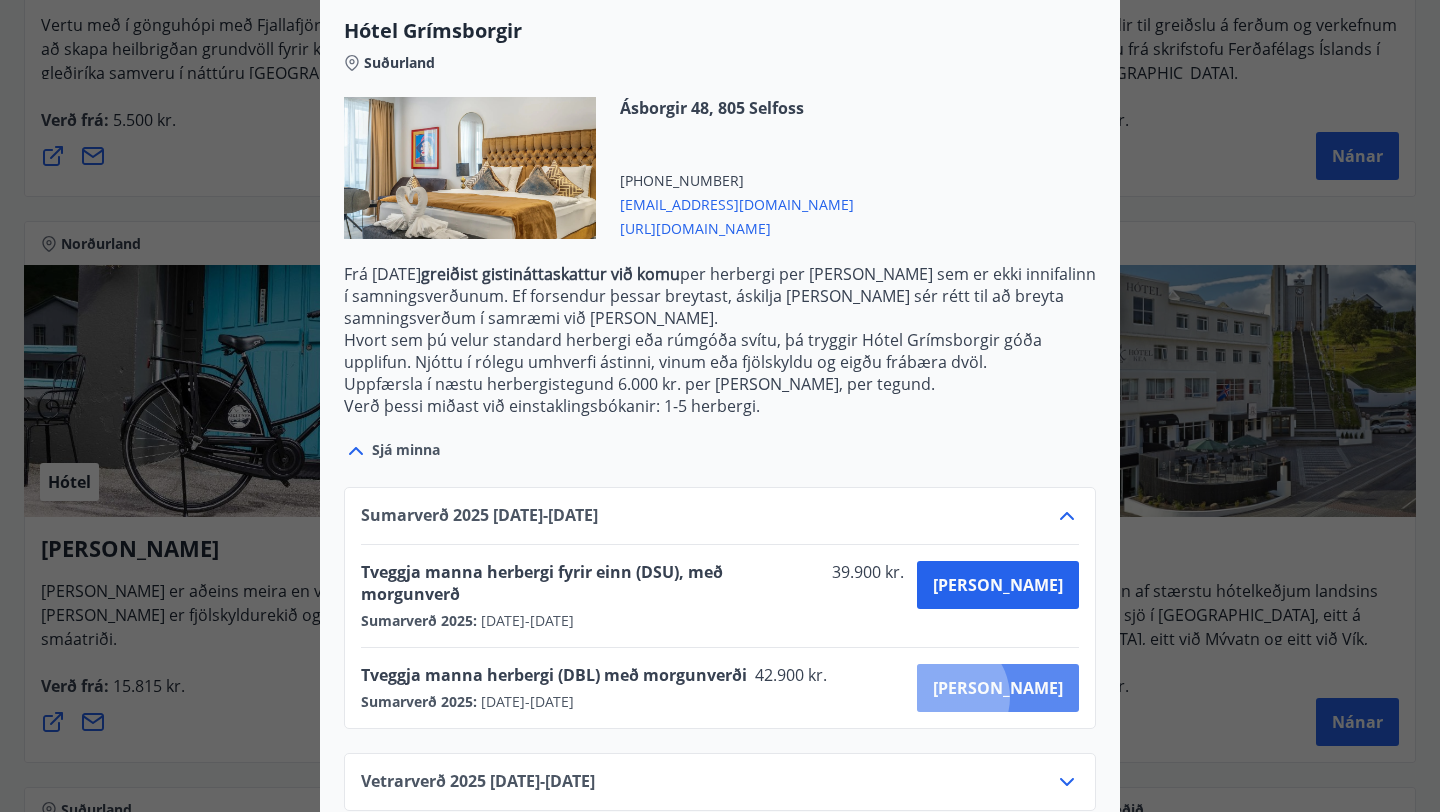 click on "[PERSON_NAME]" at bounding box center (998, 688) 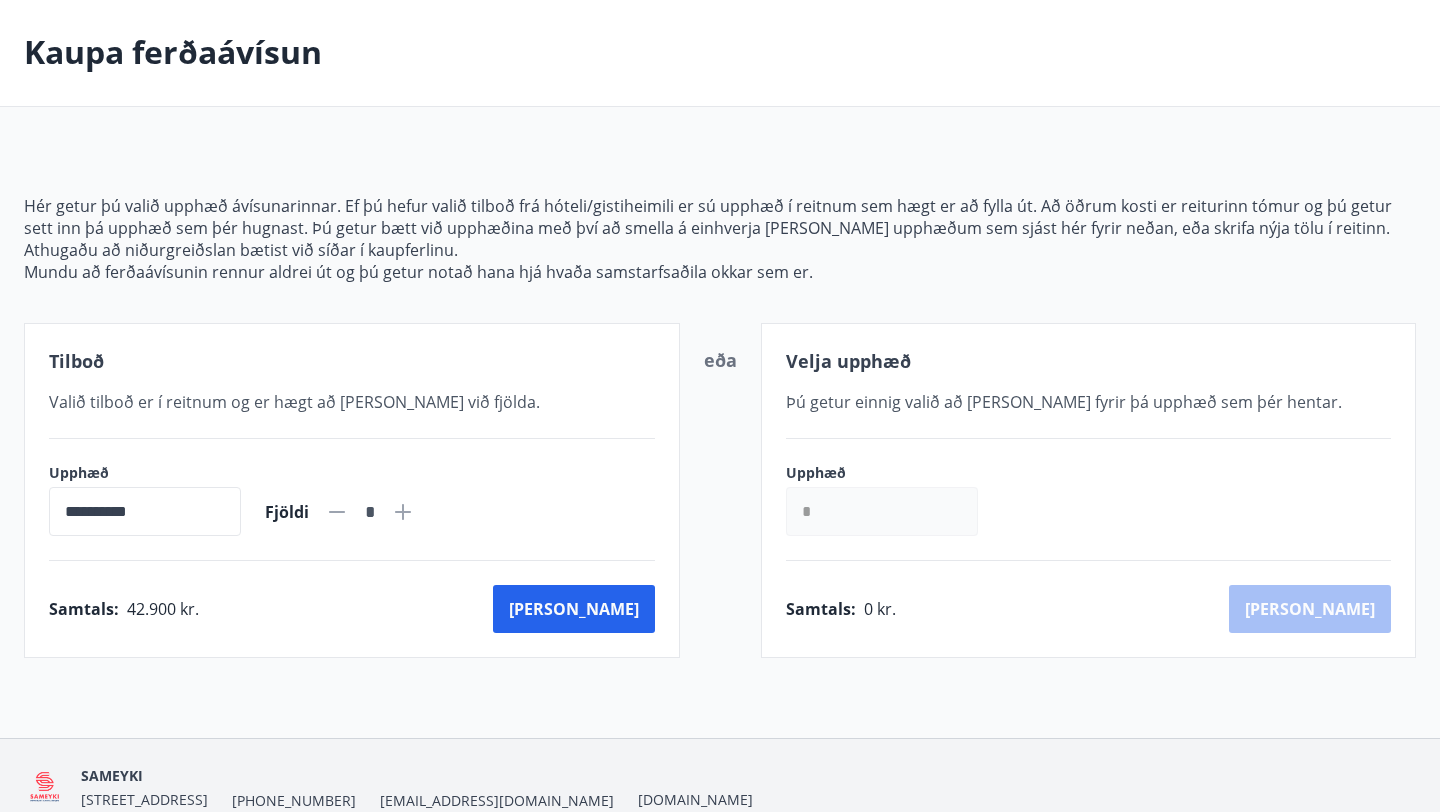 scroll, scrollTop: 71, scrollLeft: 0, axis: vertical 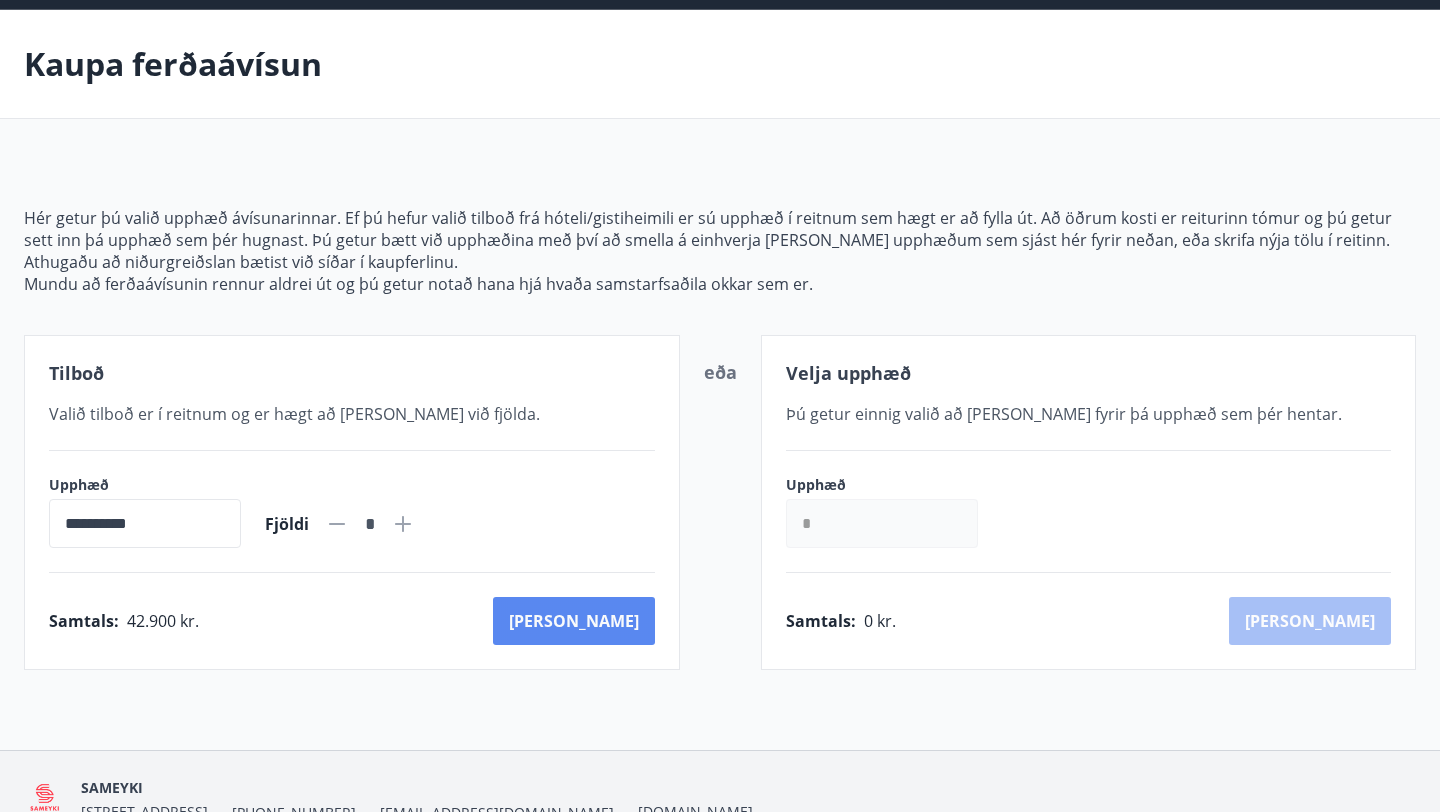click on "[PERSON_NAME]" at bounding box center [574, 621] 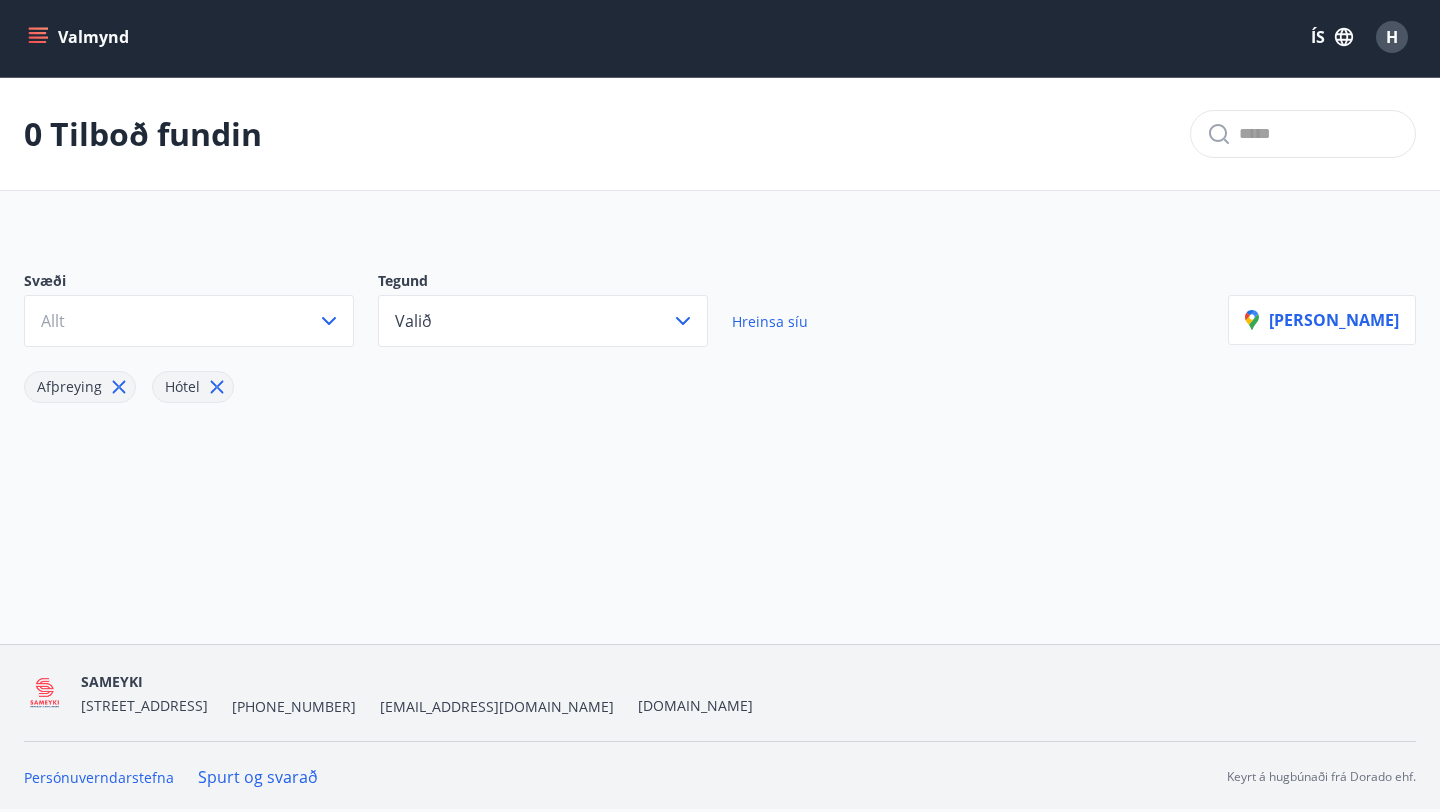 scroll, scrollTop: 71, scrollLeft: 0, axis: vertical 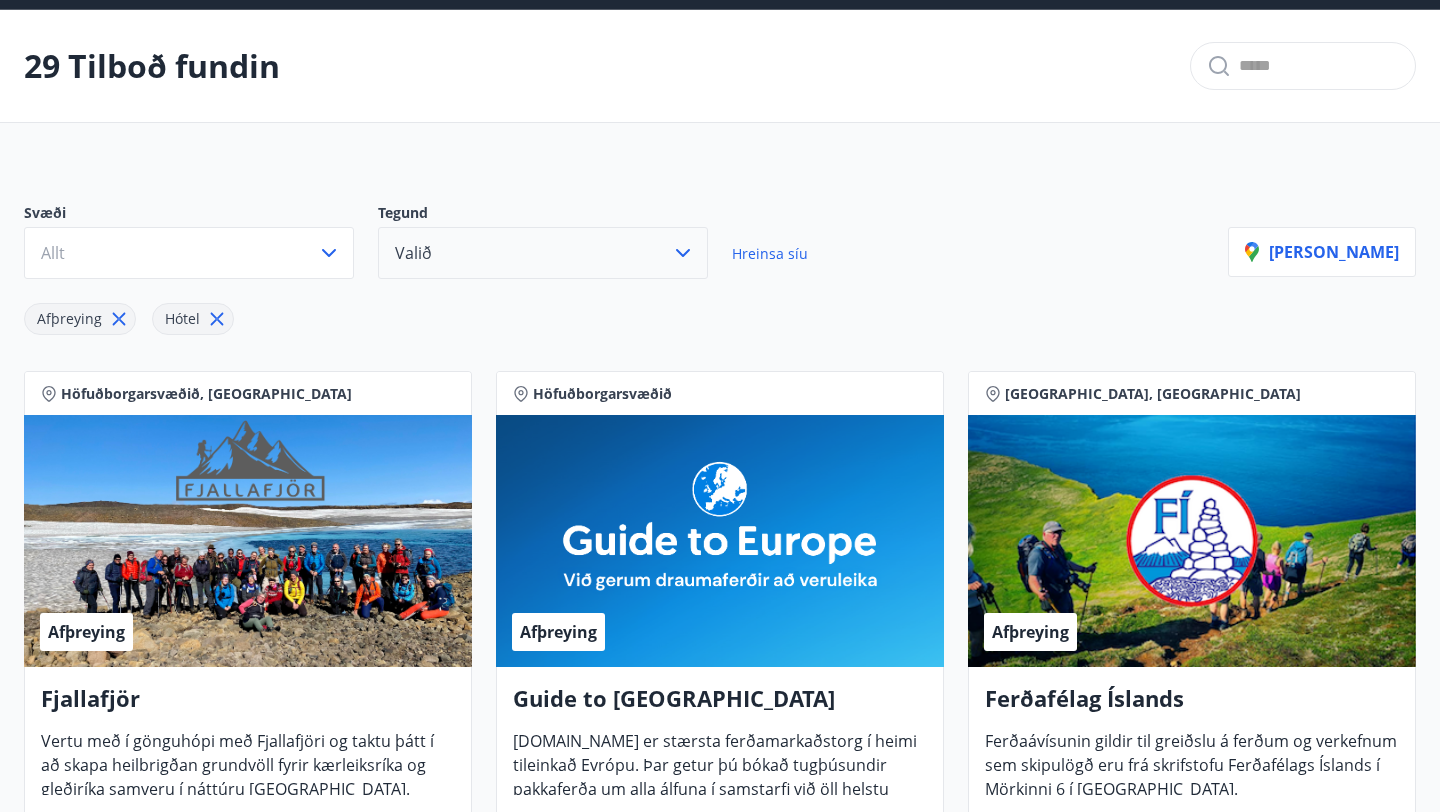 click on "Valið" at bounding box center [543, 253] 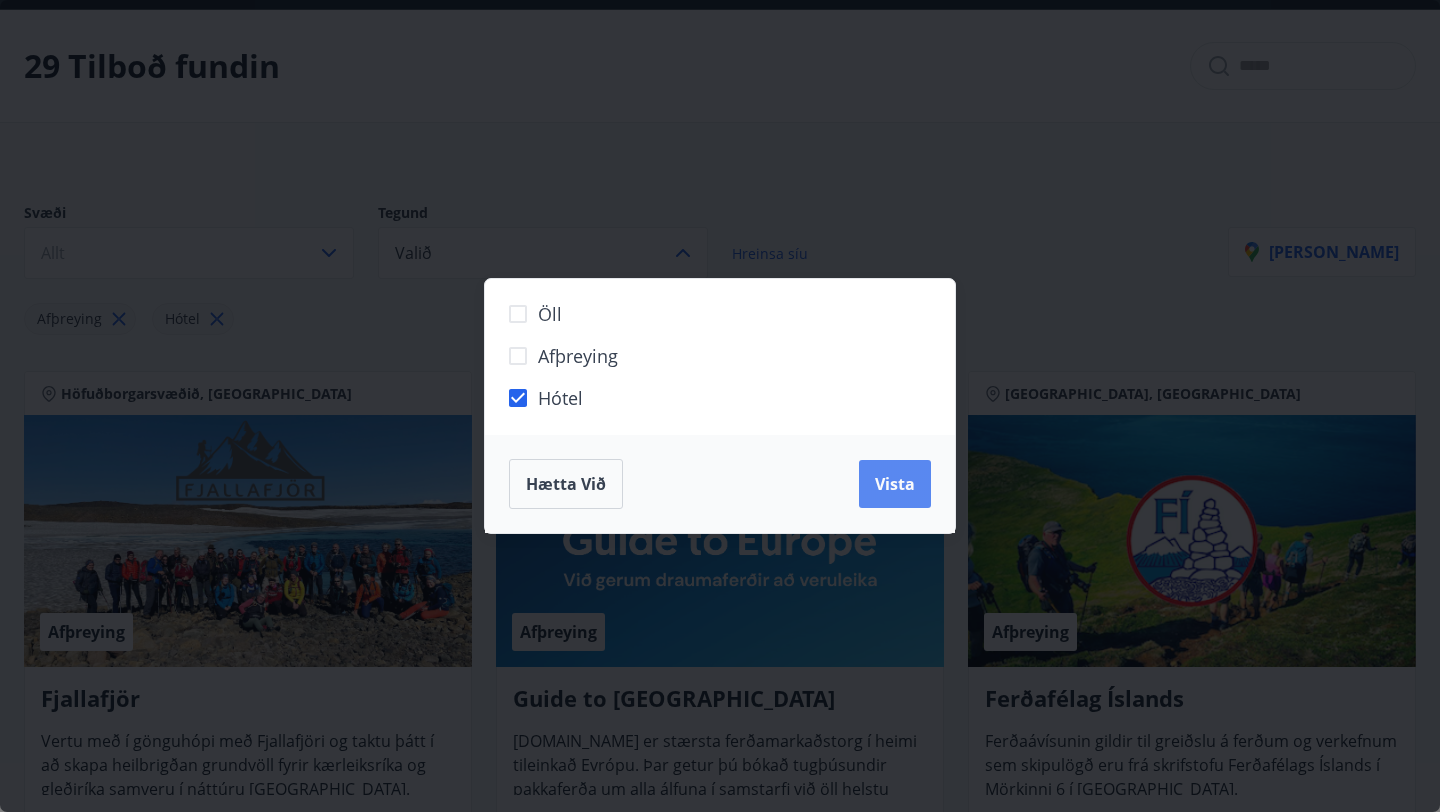click on "Vista" at bounding box center [895, 484] 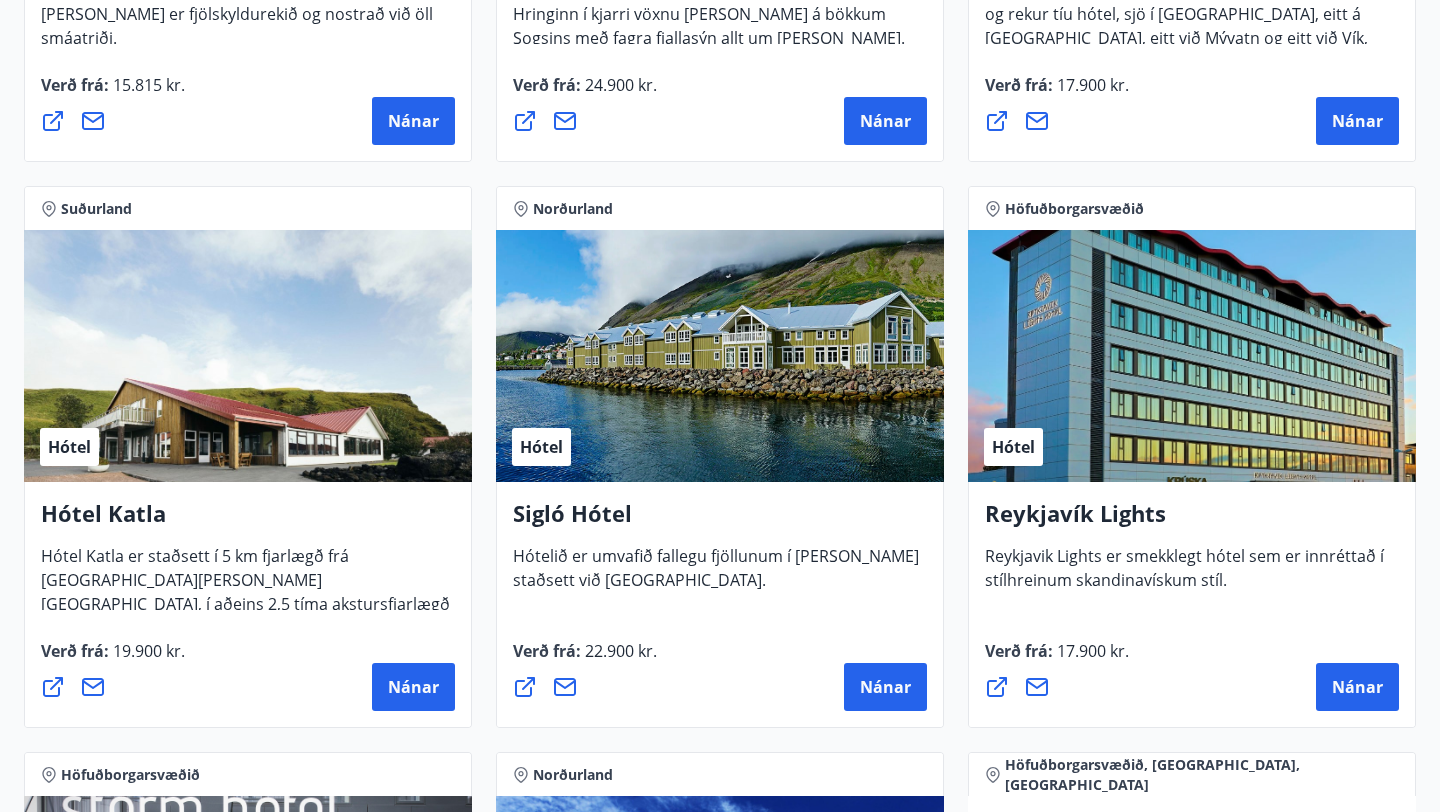 scroll, scrollTop: 824, scrollLeft: 0, axis: vertical 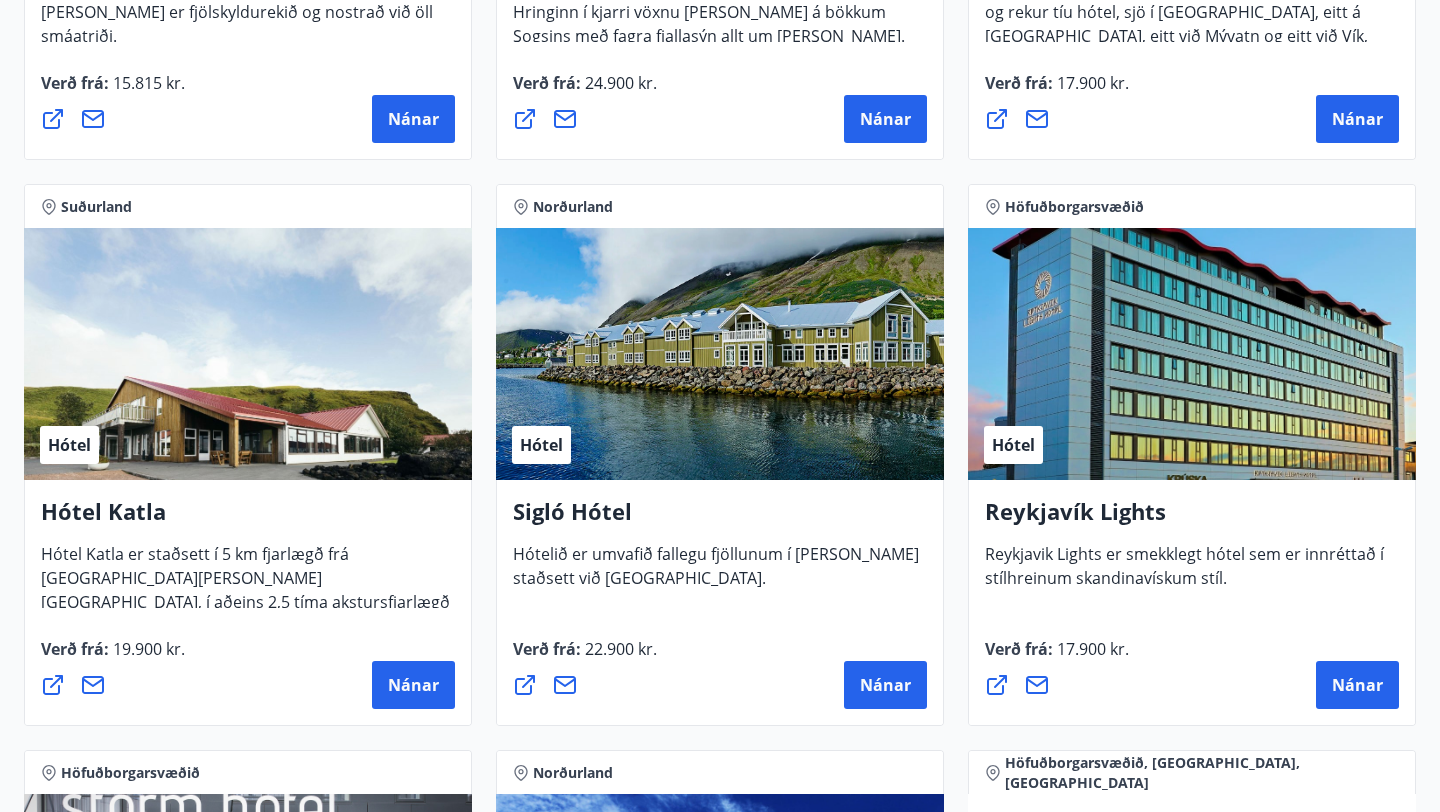 click on "Hótel" at bounding box center (720, 354) 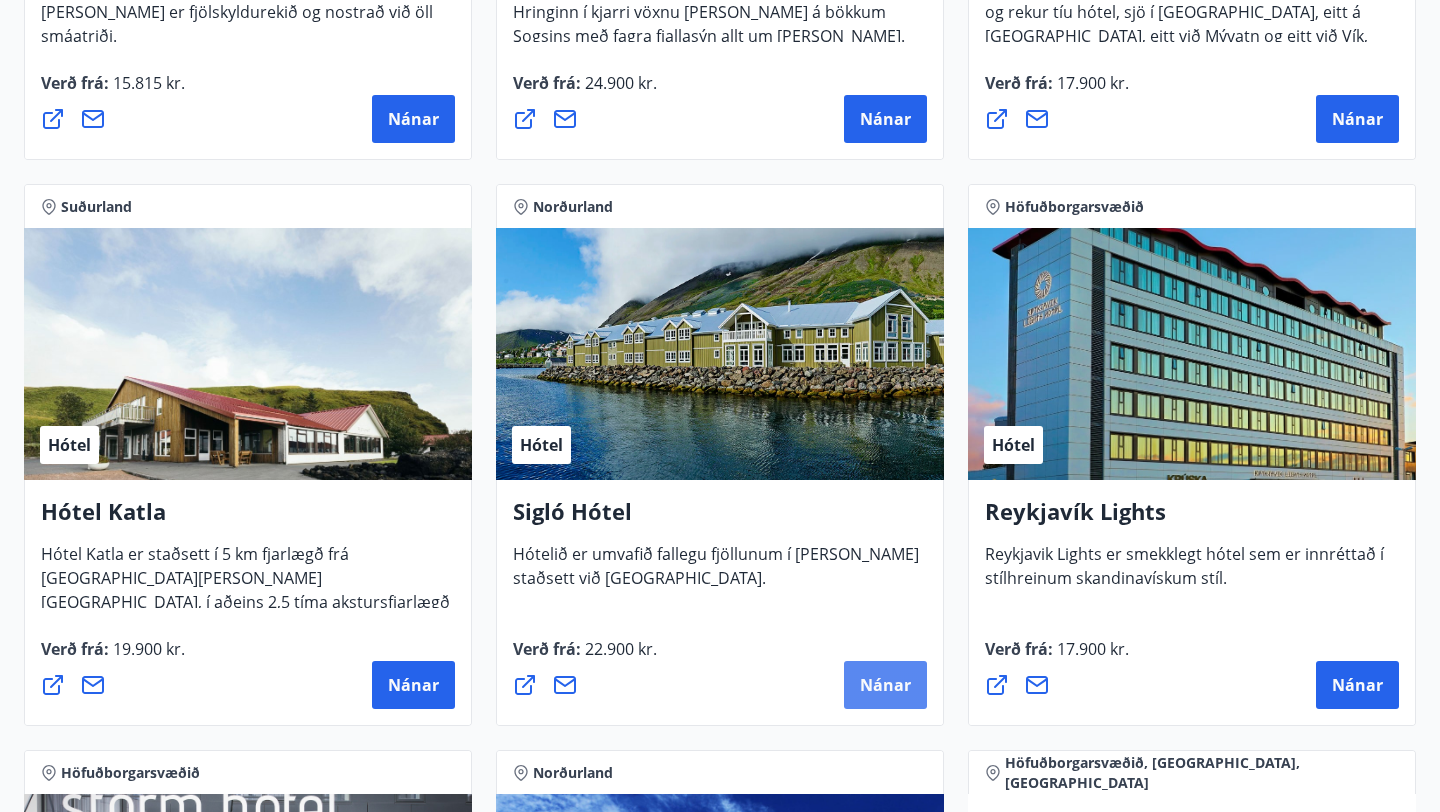 click on "Nánar" at bounding box center (885, 685) 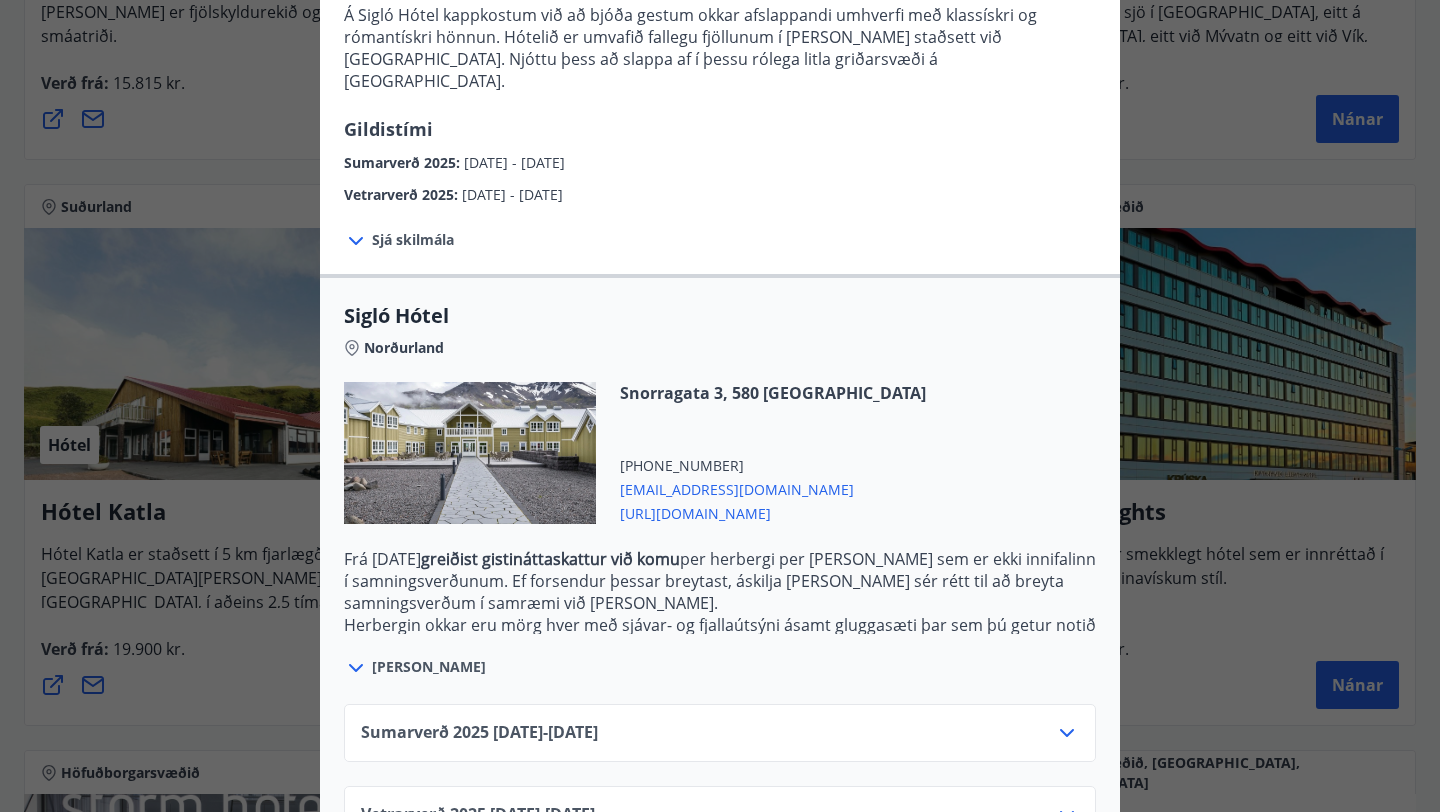 scroll, scrollTop: 313, scrollLeft: 0, axis: vertical 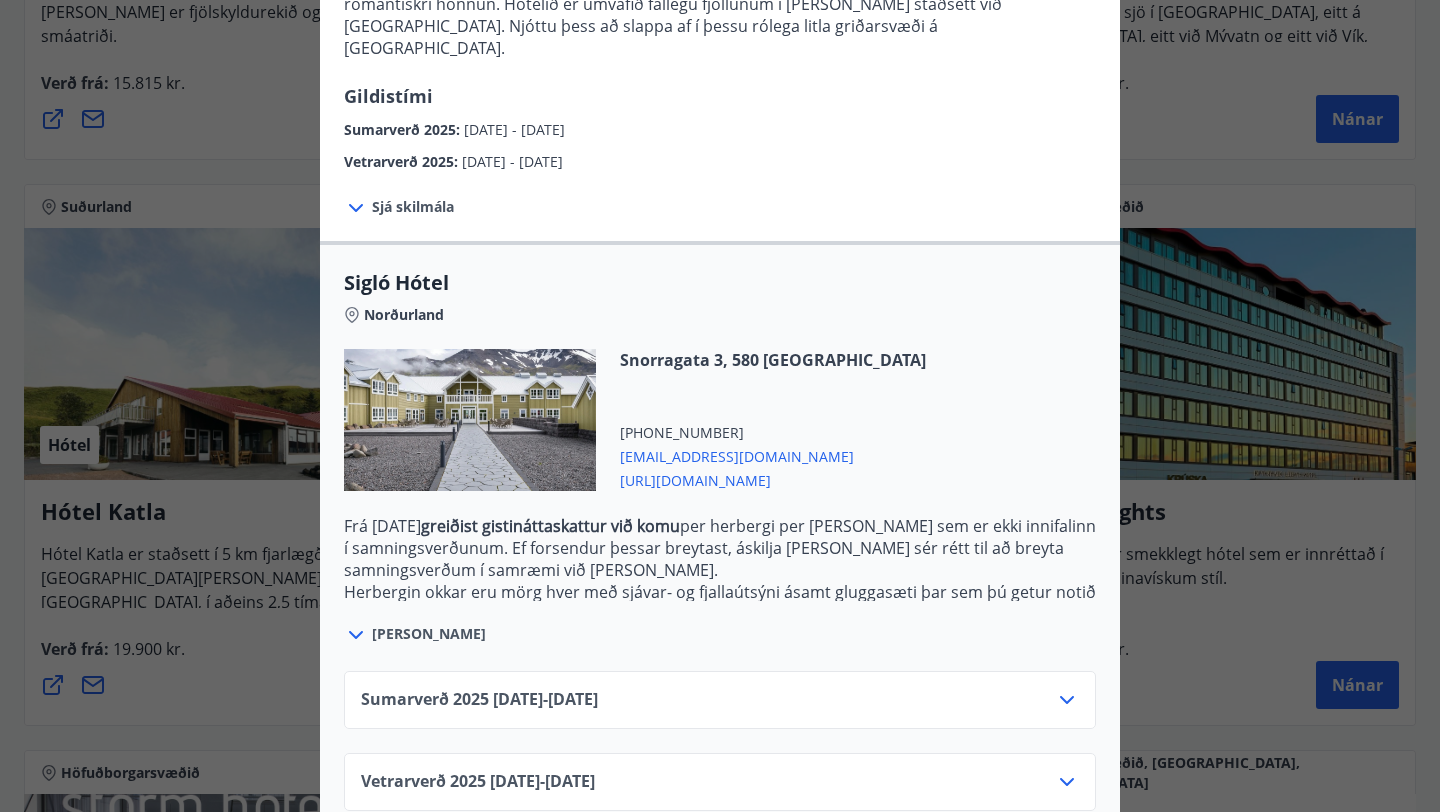 click on "Sumarverð [PHONE_NUMBER][DATE]  -  [DATE]" at bounding box center (720, 708) 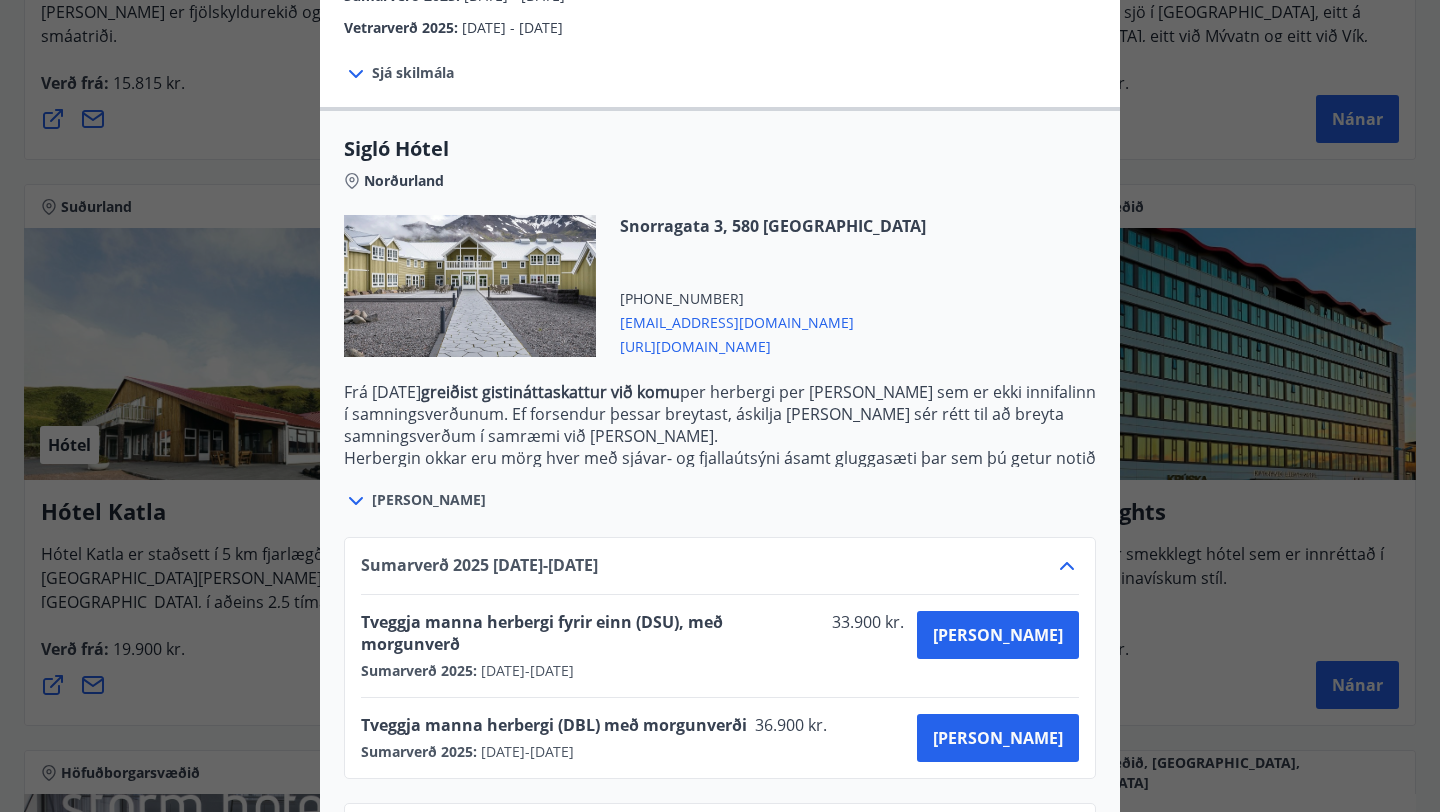 scroll, scrollTop: 475, scrollLeft: 0, axis: vertical 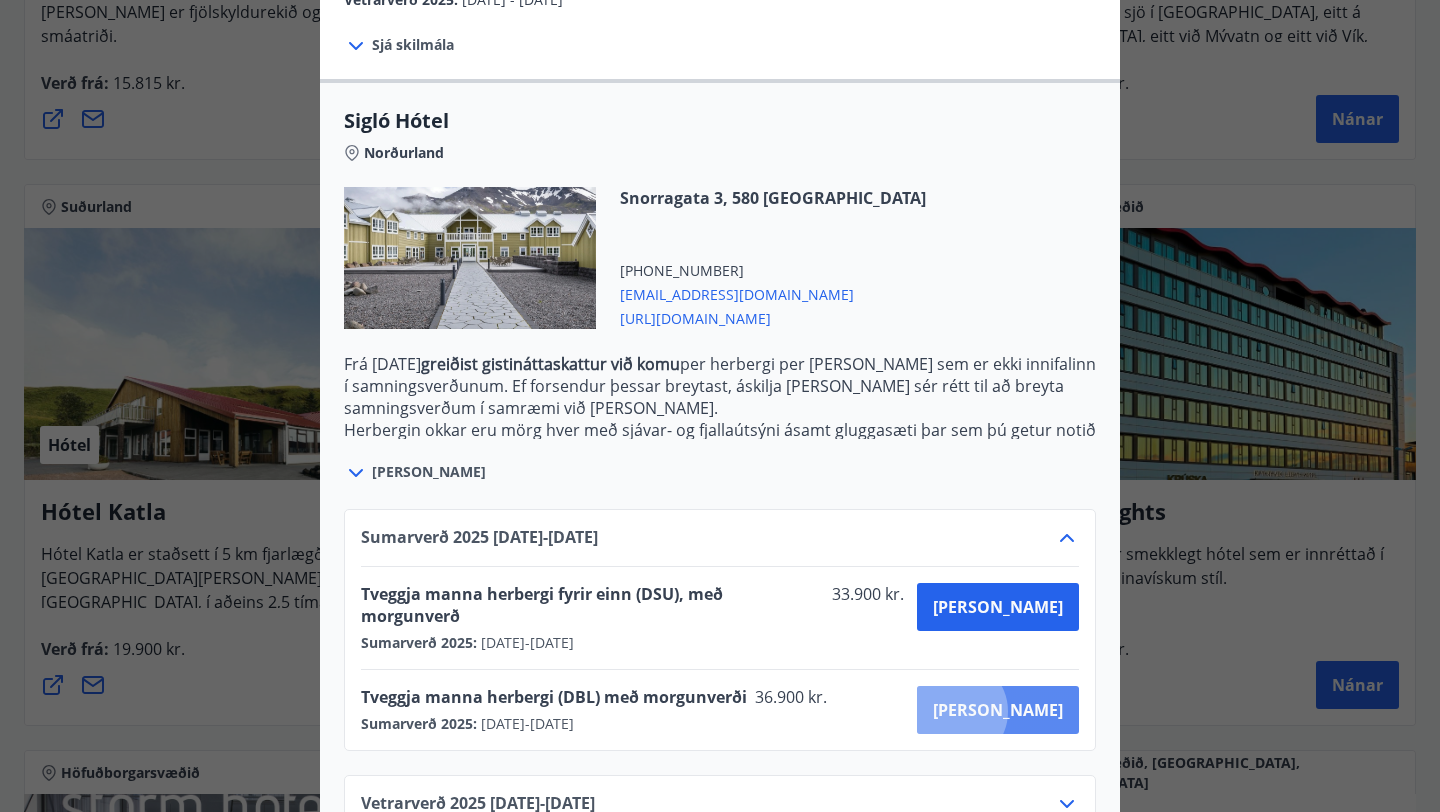 click on "[PERSON_NAME]" at bounding box center [998, 710] 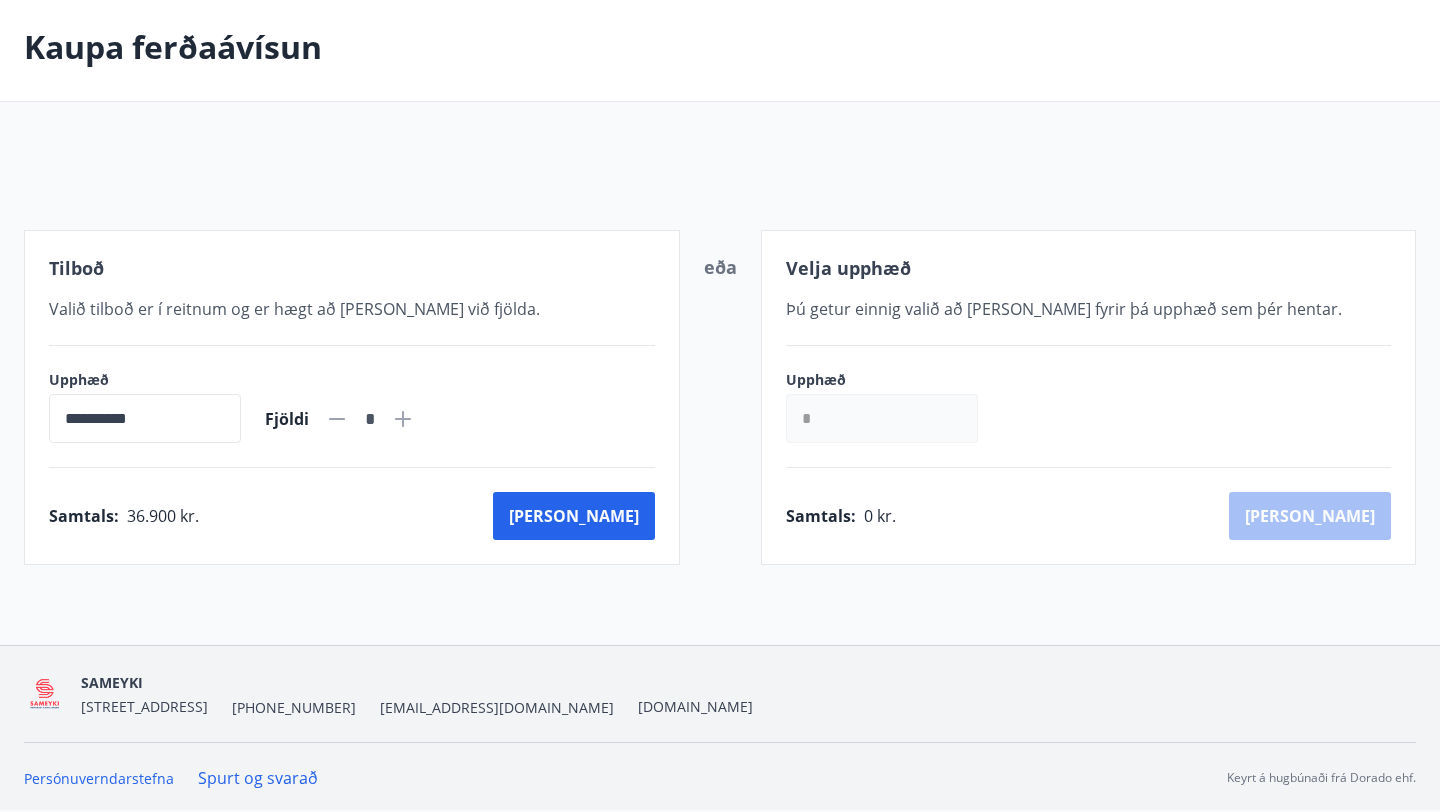 scroll, scrollTop: 176, scrollLeft: 0, axis: vertical 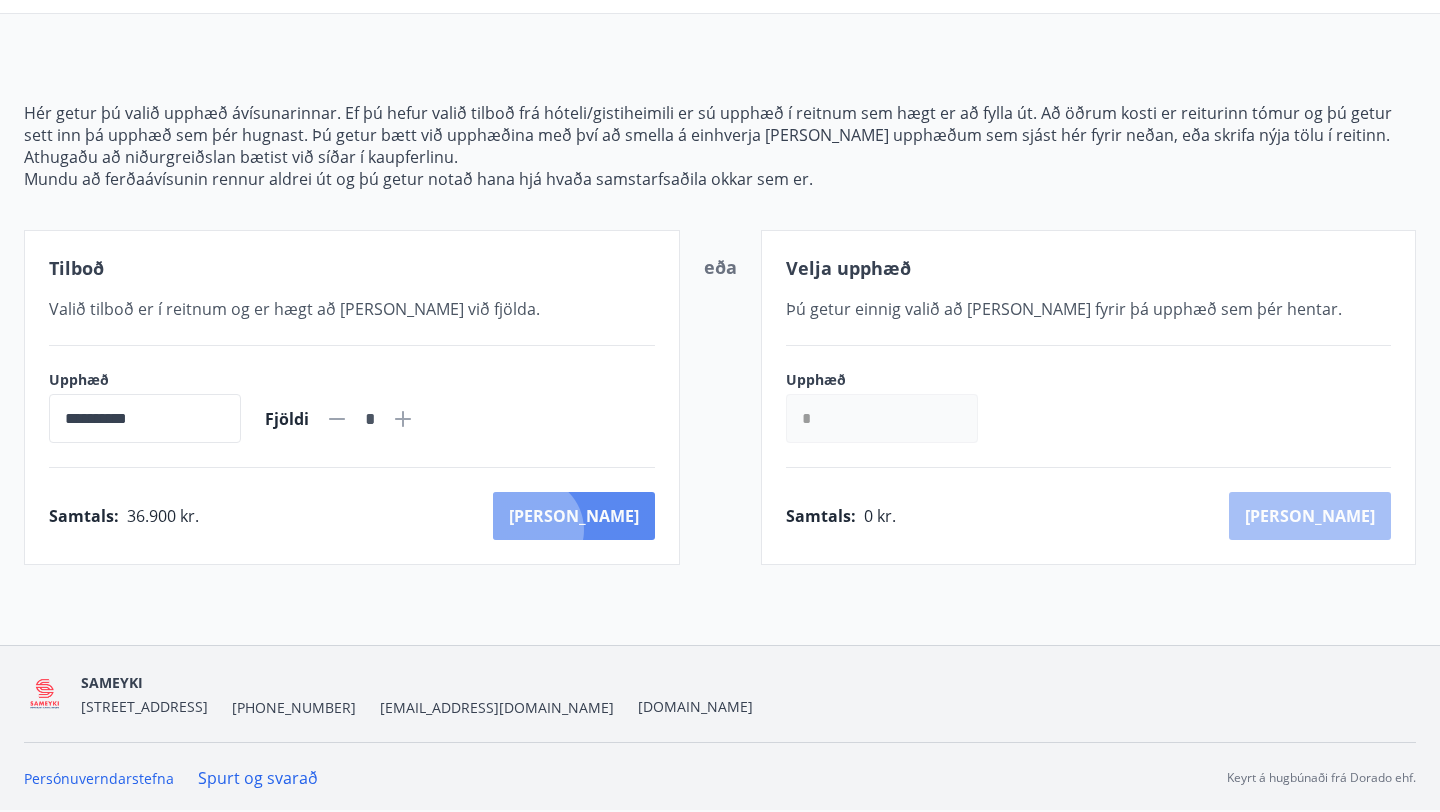 click on "[PERSON_NAME]" at bounding box center [574, 516] 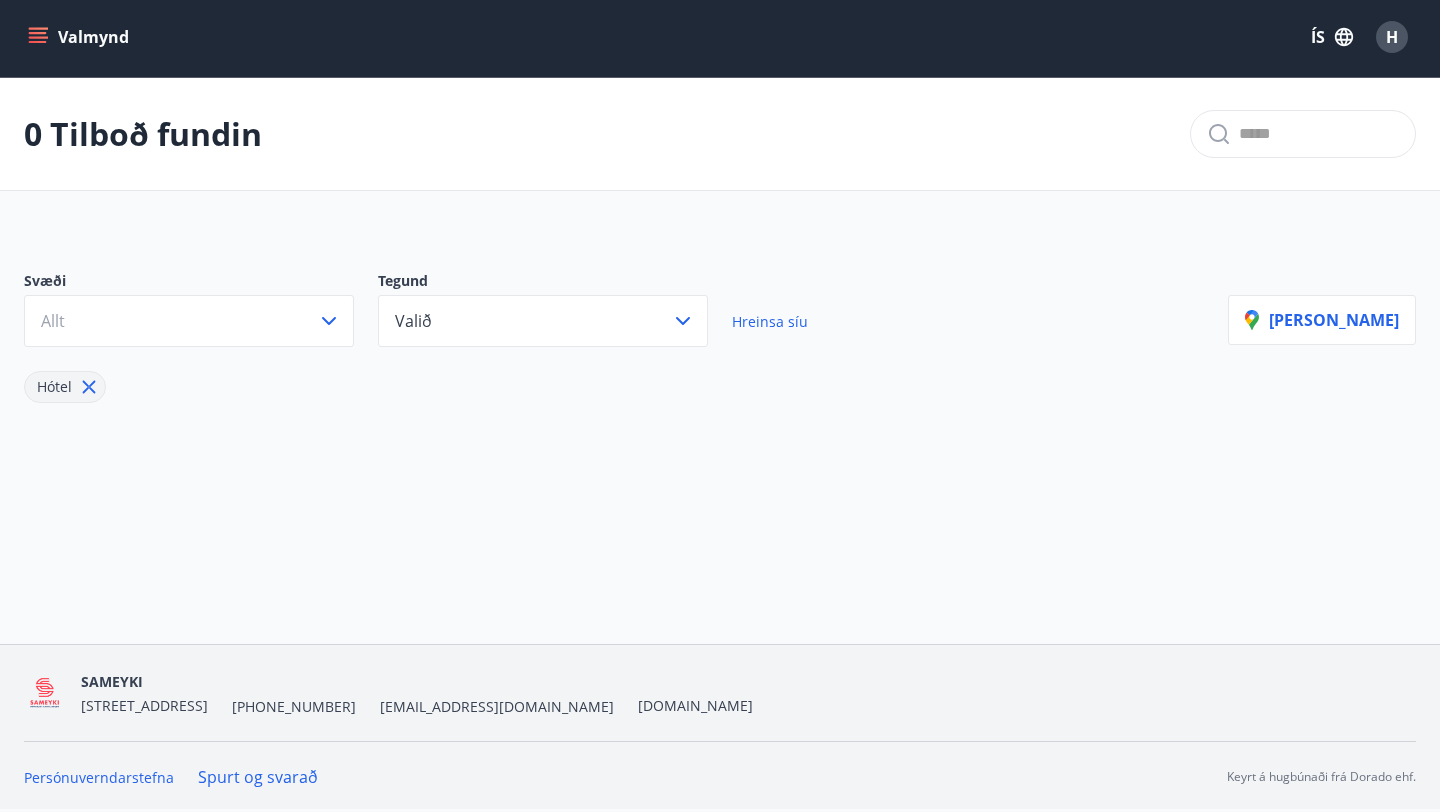 scroll, scrollTop: 176, scrollLeft: 0, axis: vertical 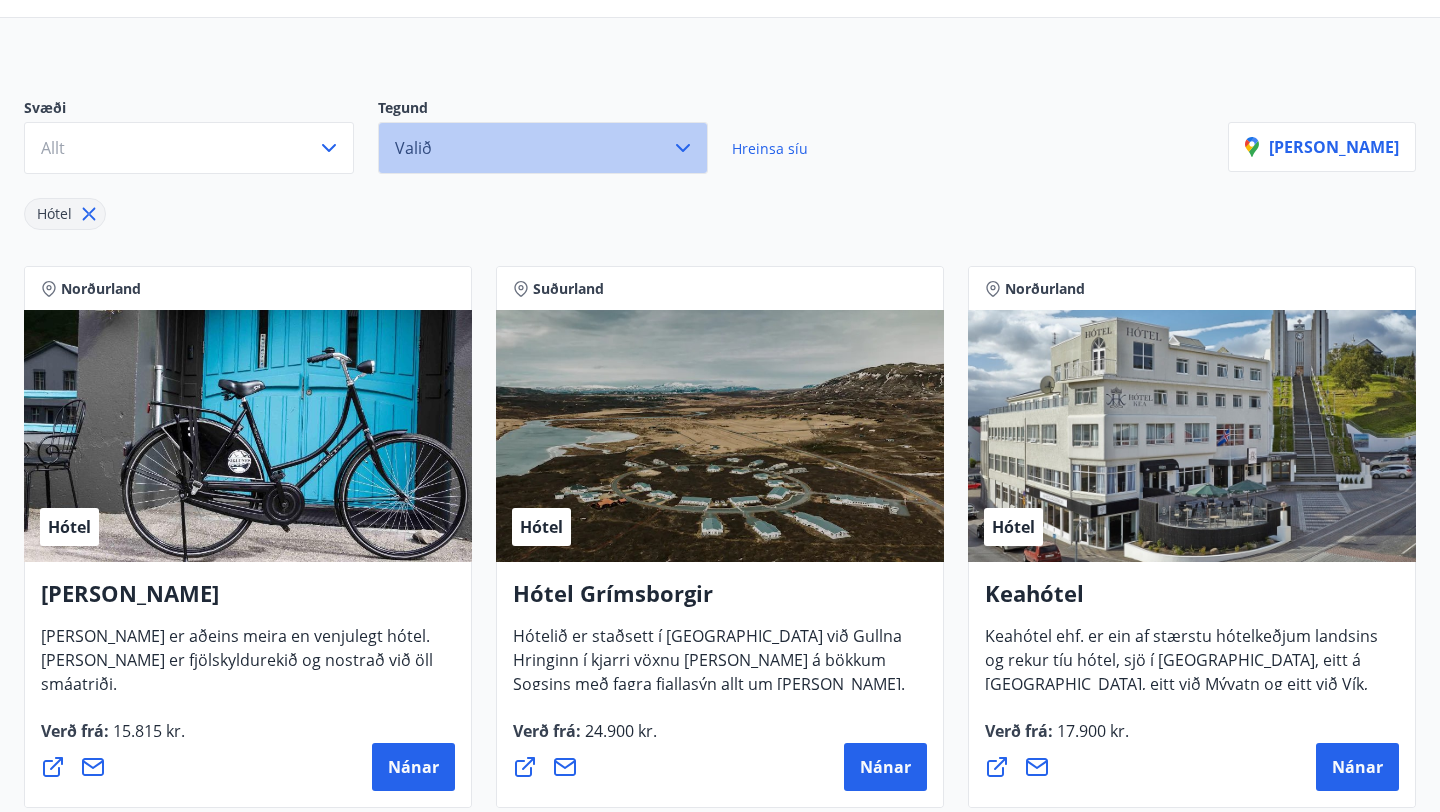 click on "Valið" at bounding box center (543, 148) 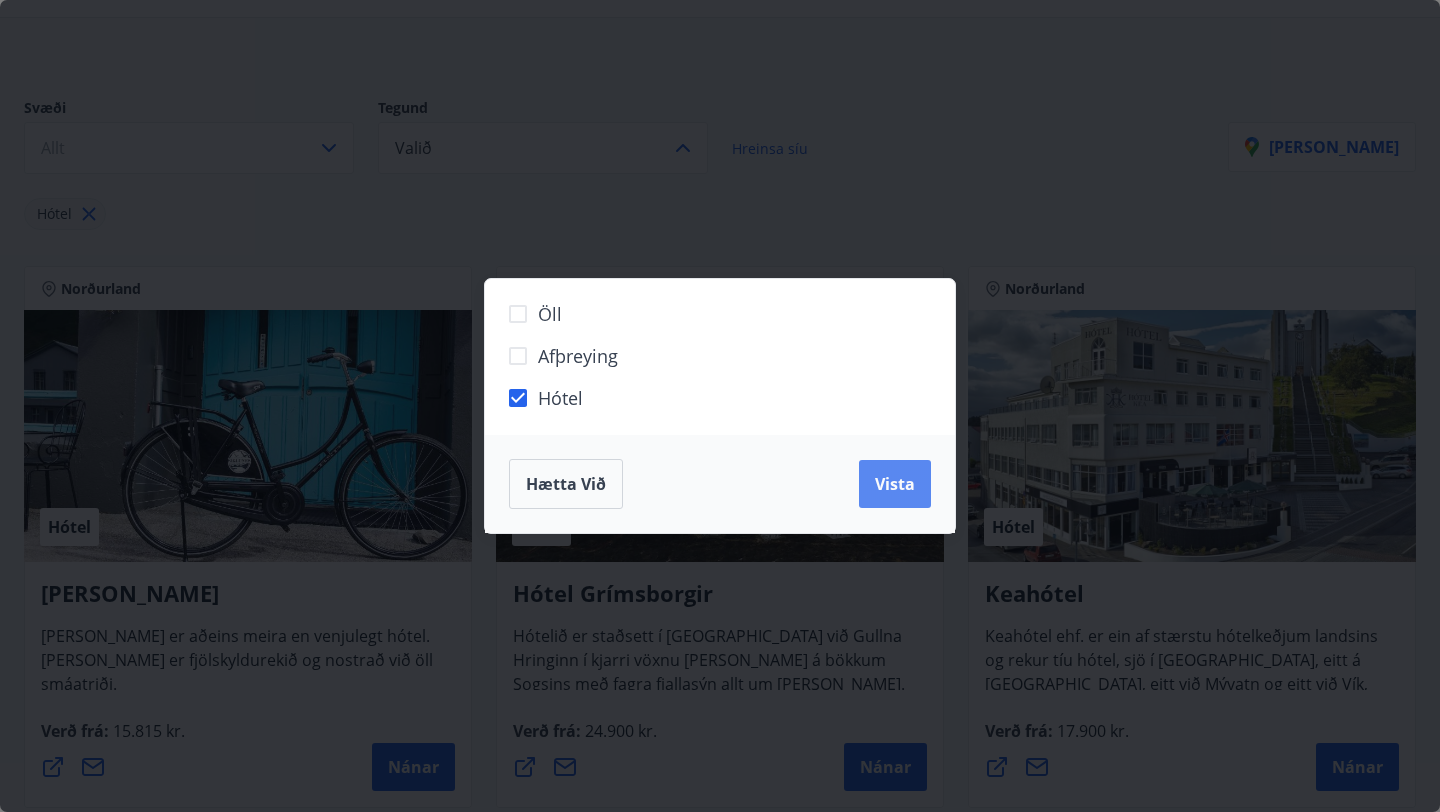 click on "Vista" at bounding box center (895, 484) 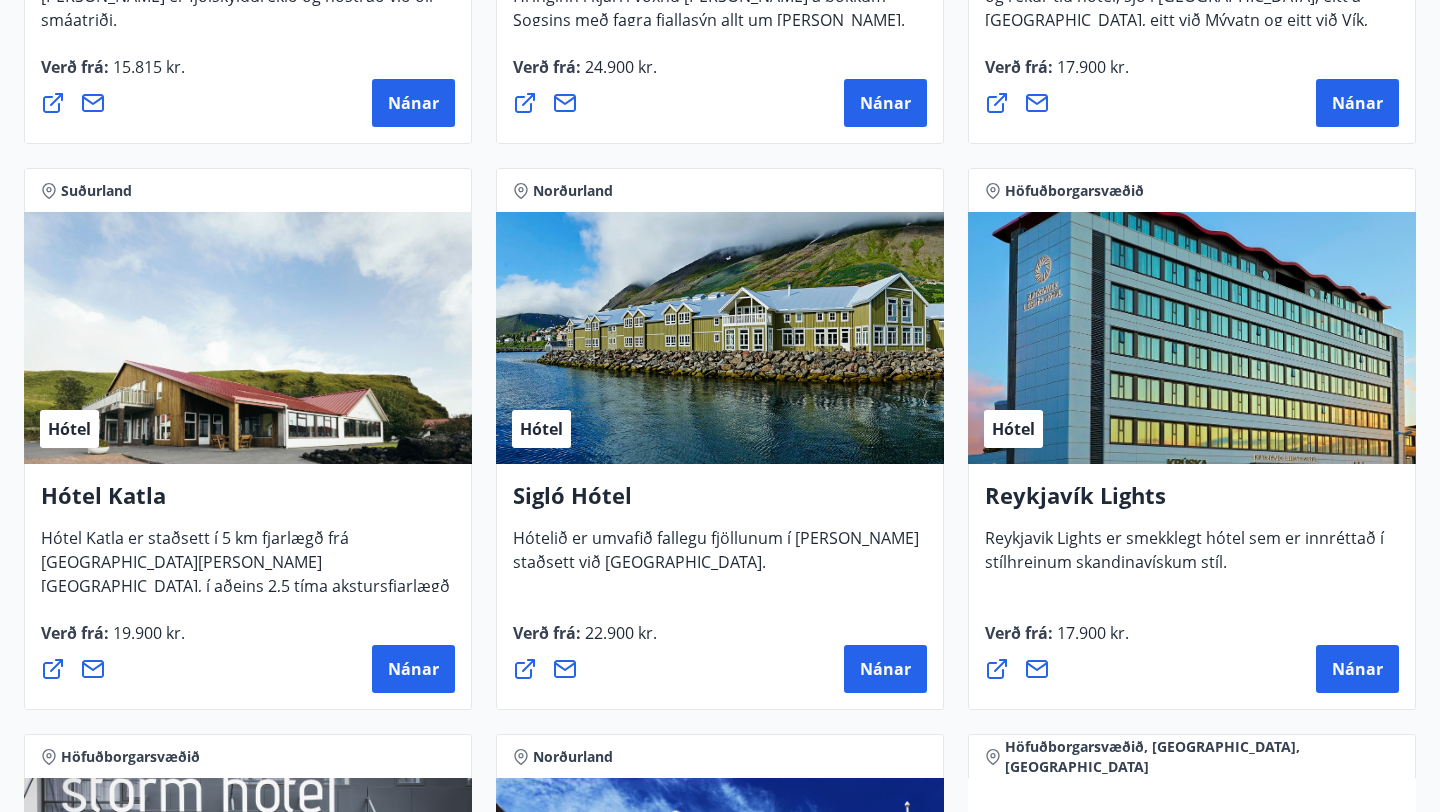 scroll, scrollTop: 841, scrollLeft: 0, axis: vertical 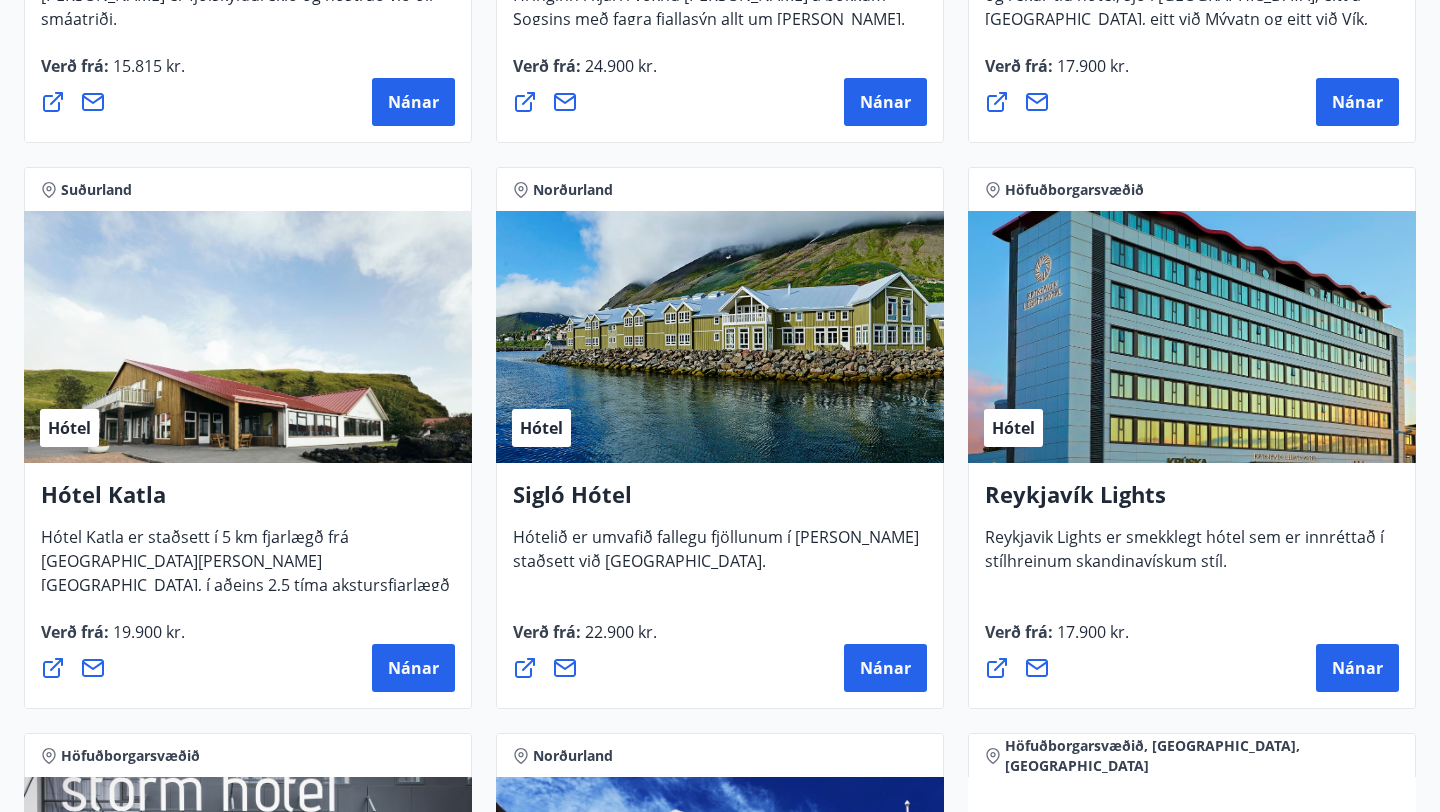 click 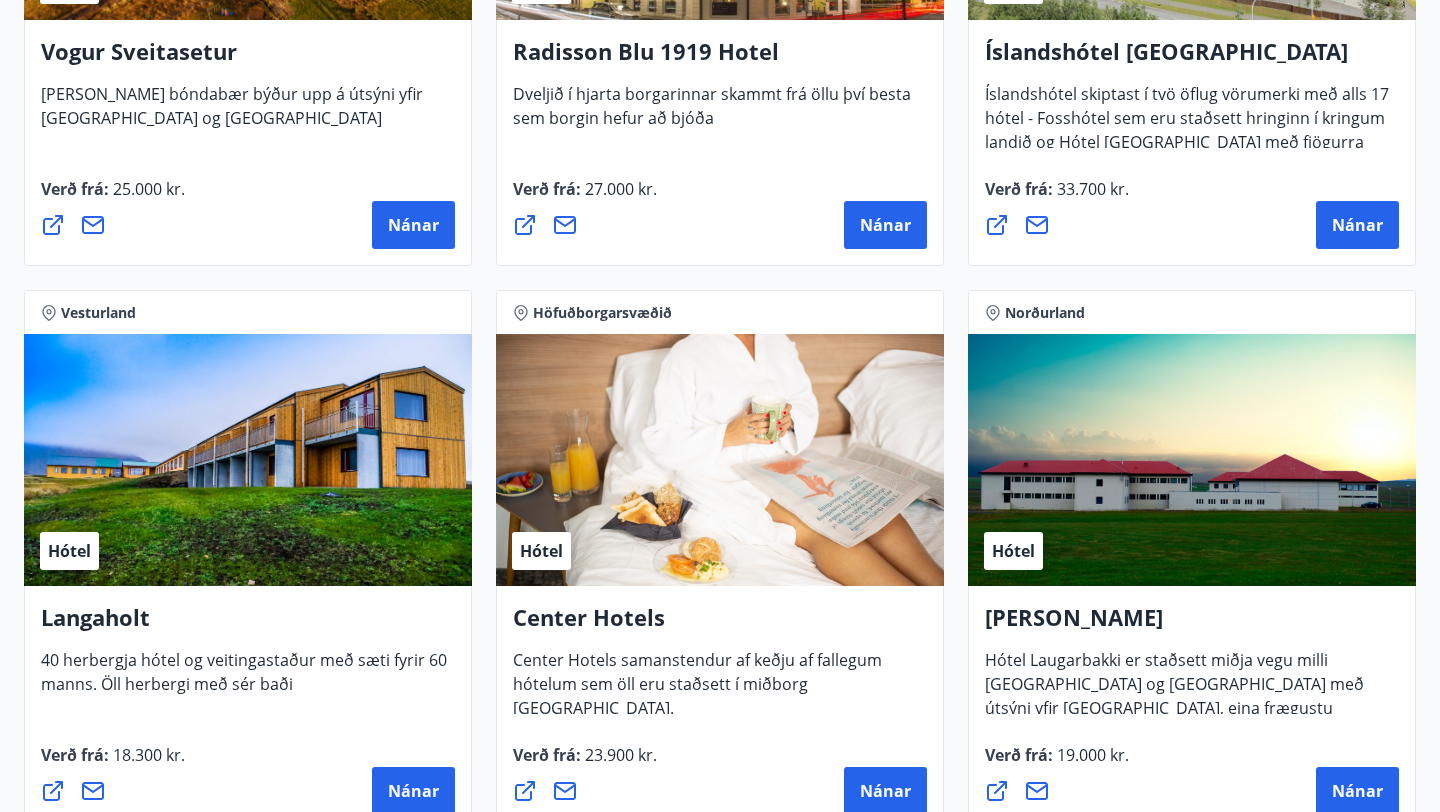 scroll, scrollTop: 3551, scrollLeft: 0, axis: vertical 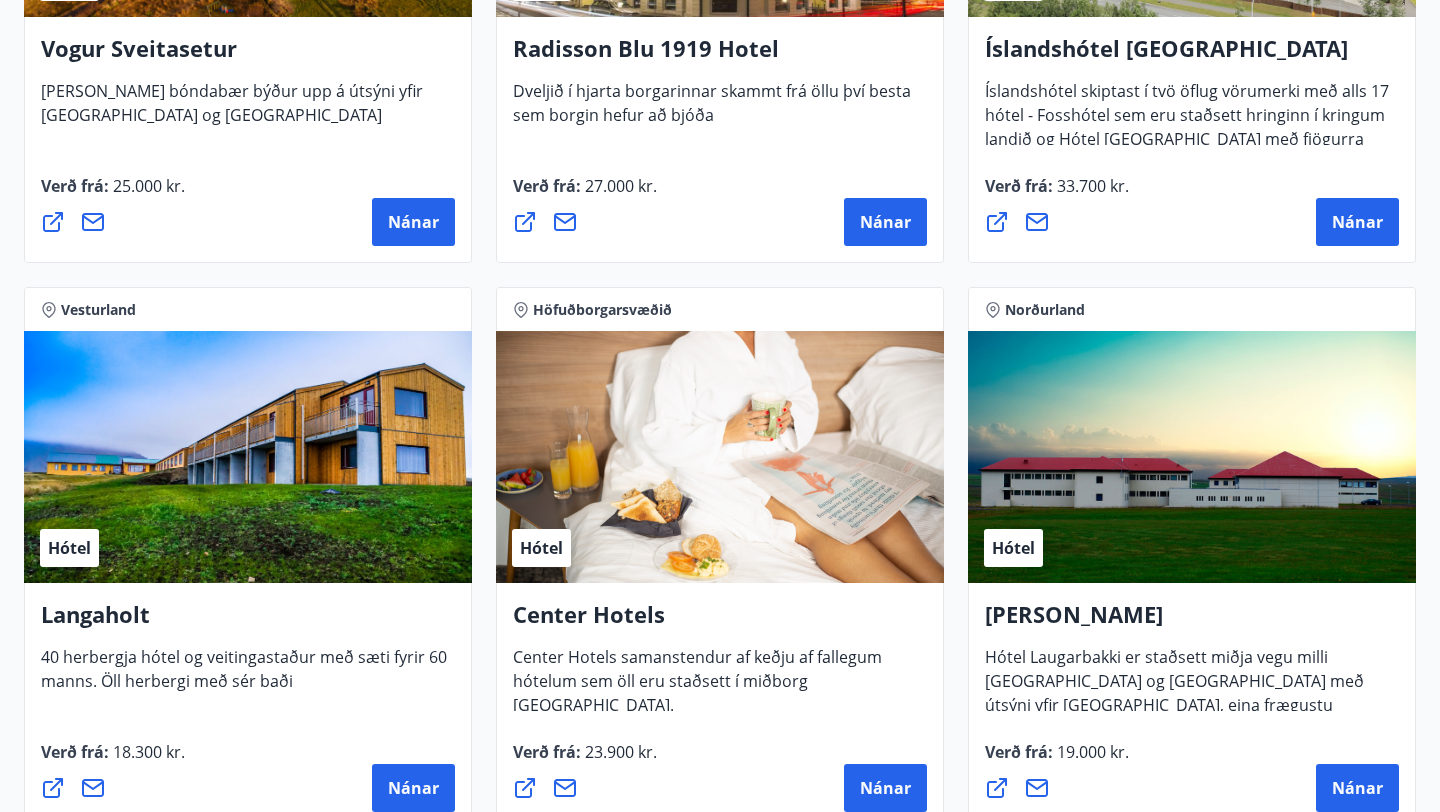 click on "Hótel" at bounding box center (248, 457) 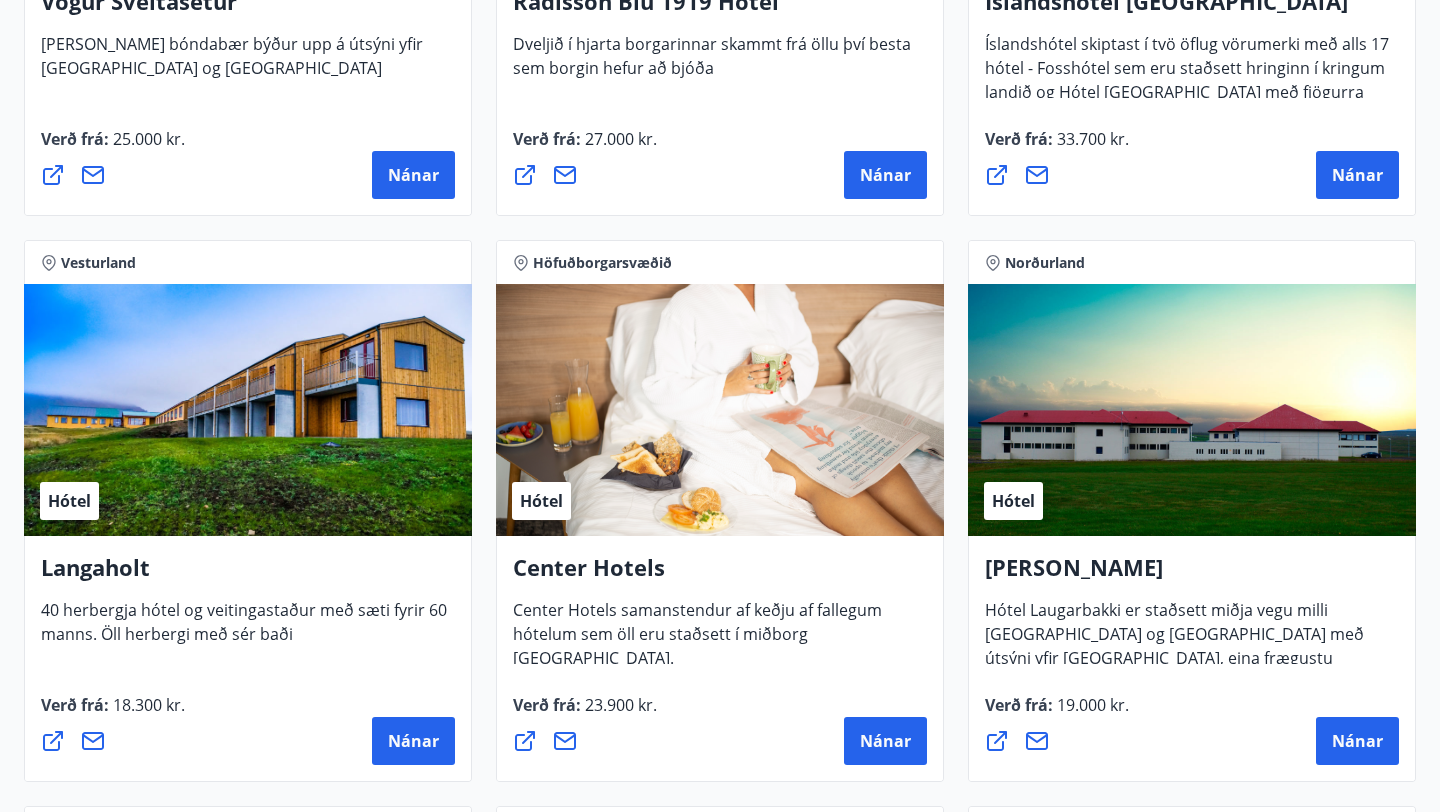 scroll, scrollTop: 3600, scrollLeft: 0, axis: vertical 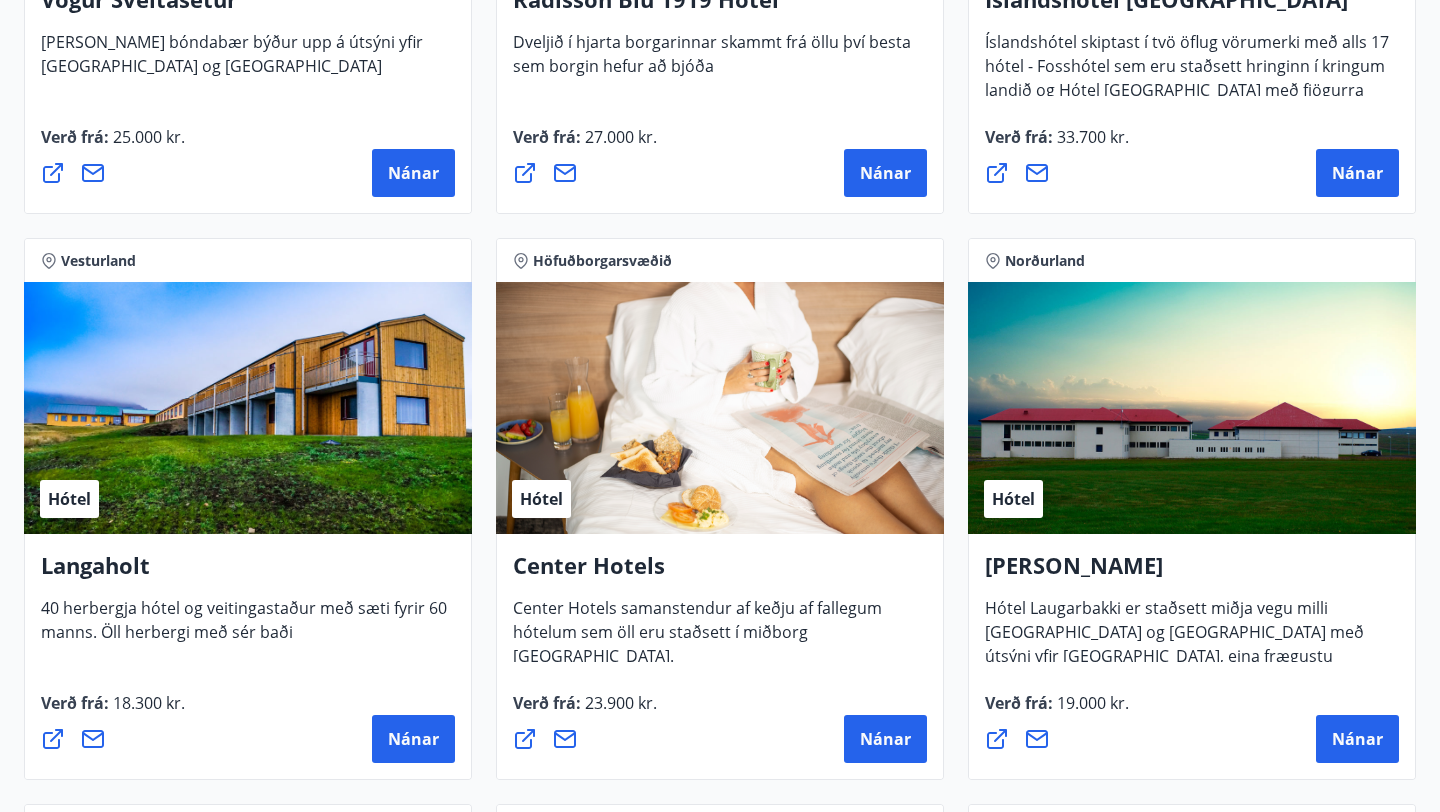 click on "Hótel" at bounding box center [1192, 408] 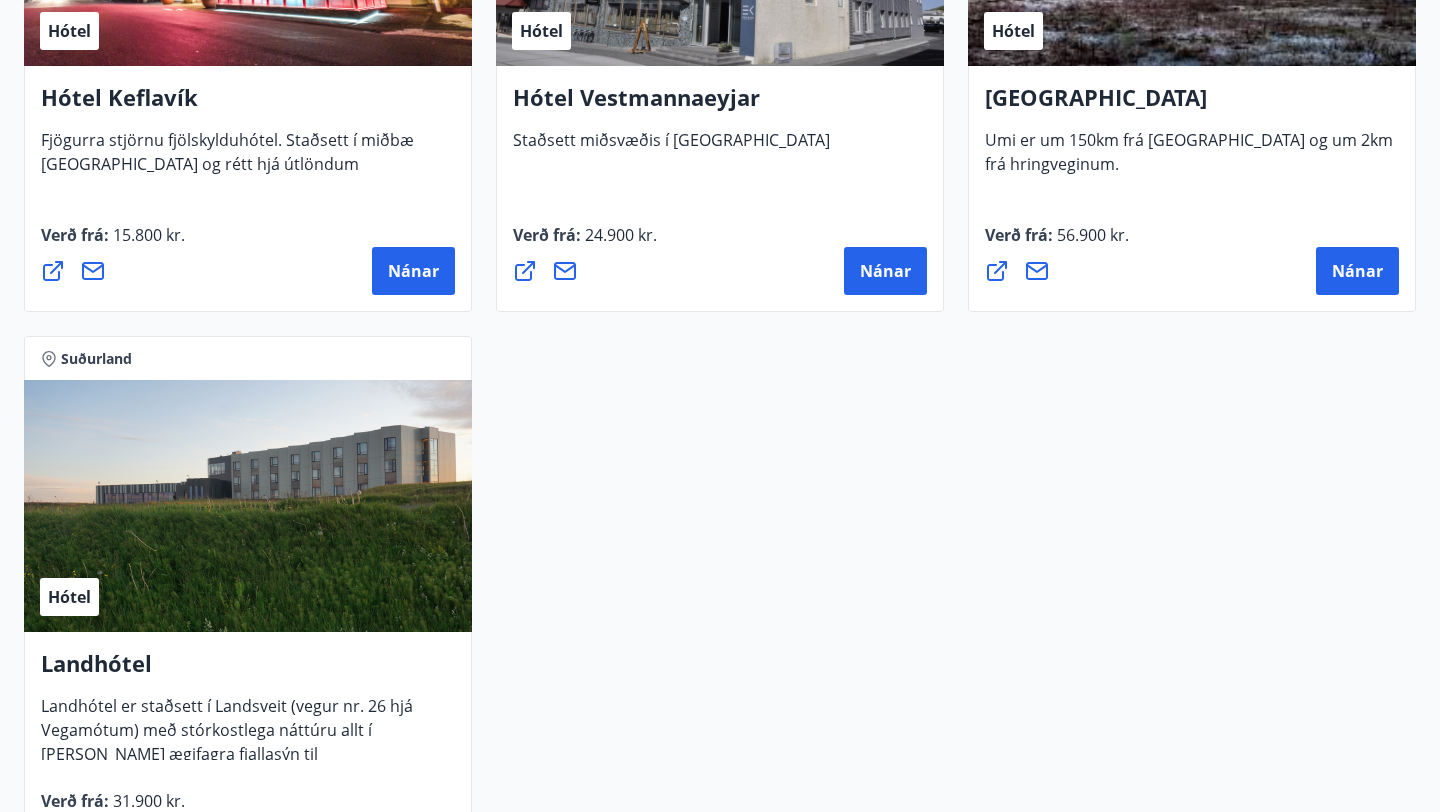 scroll, scrollTop: 4723, scrollLeft: 0, axis: vertical 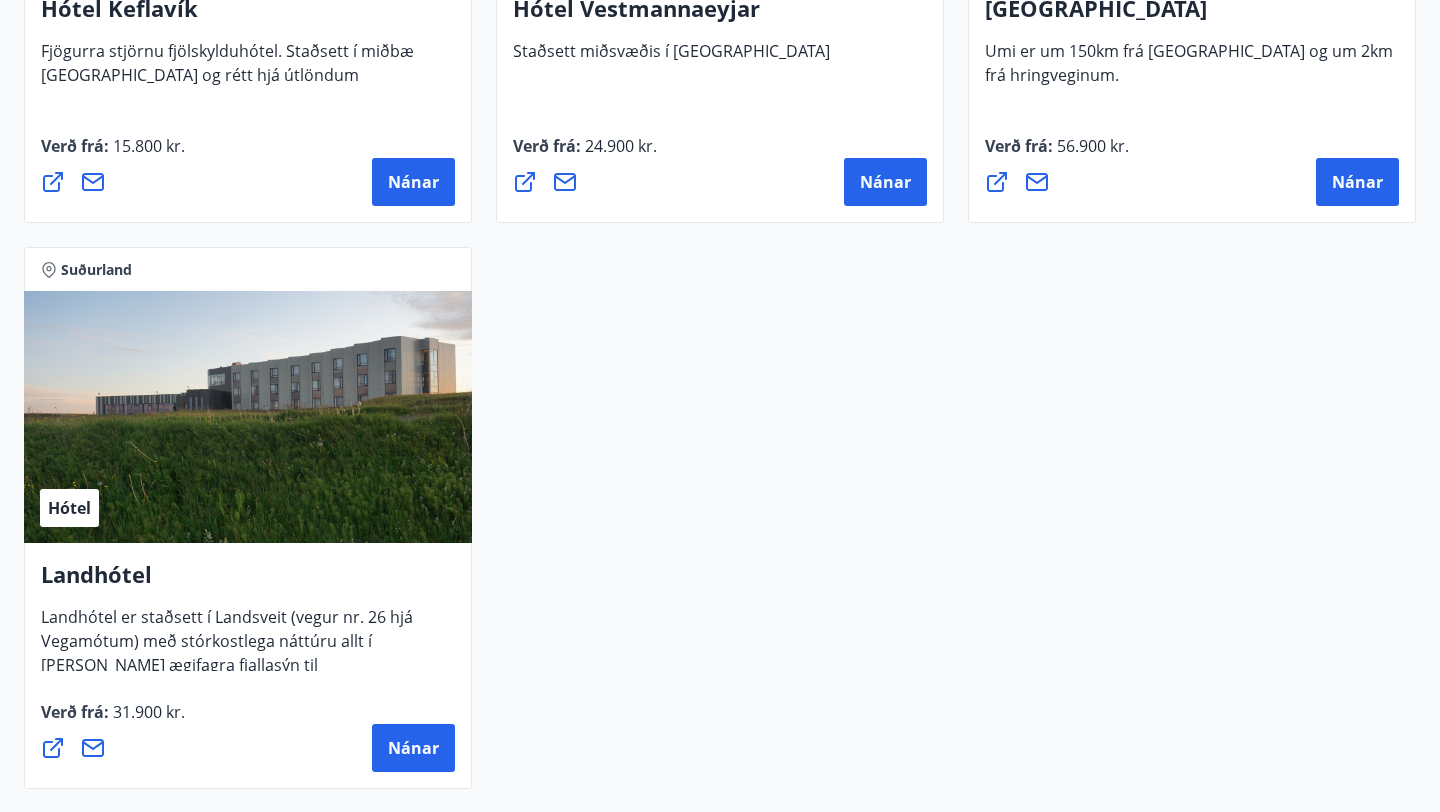 click on "Hótel" at bounding box center [248, 417] 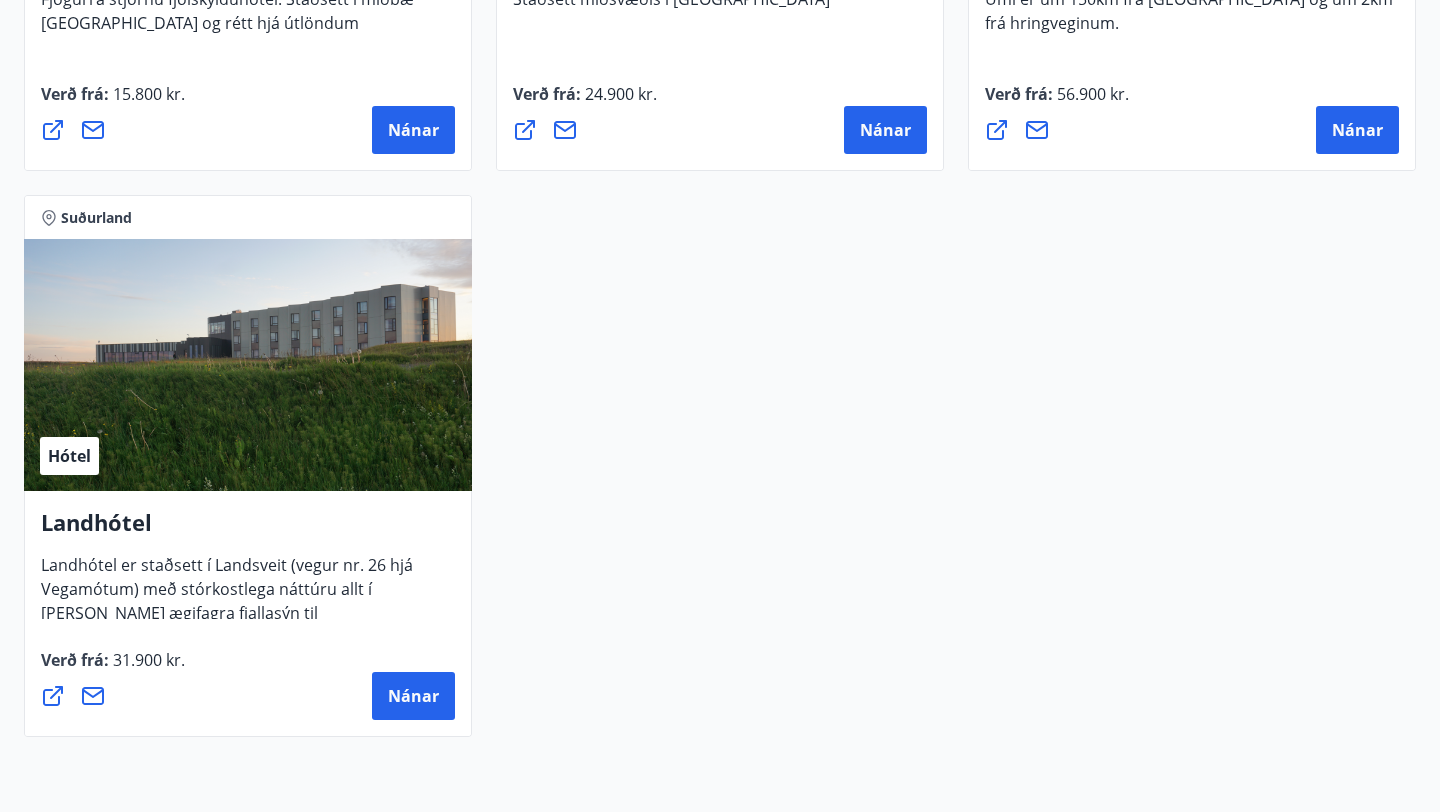 click 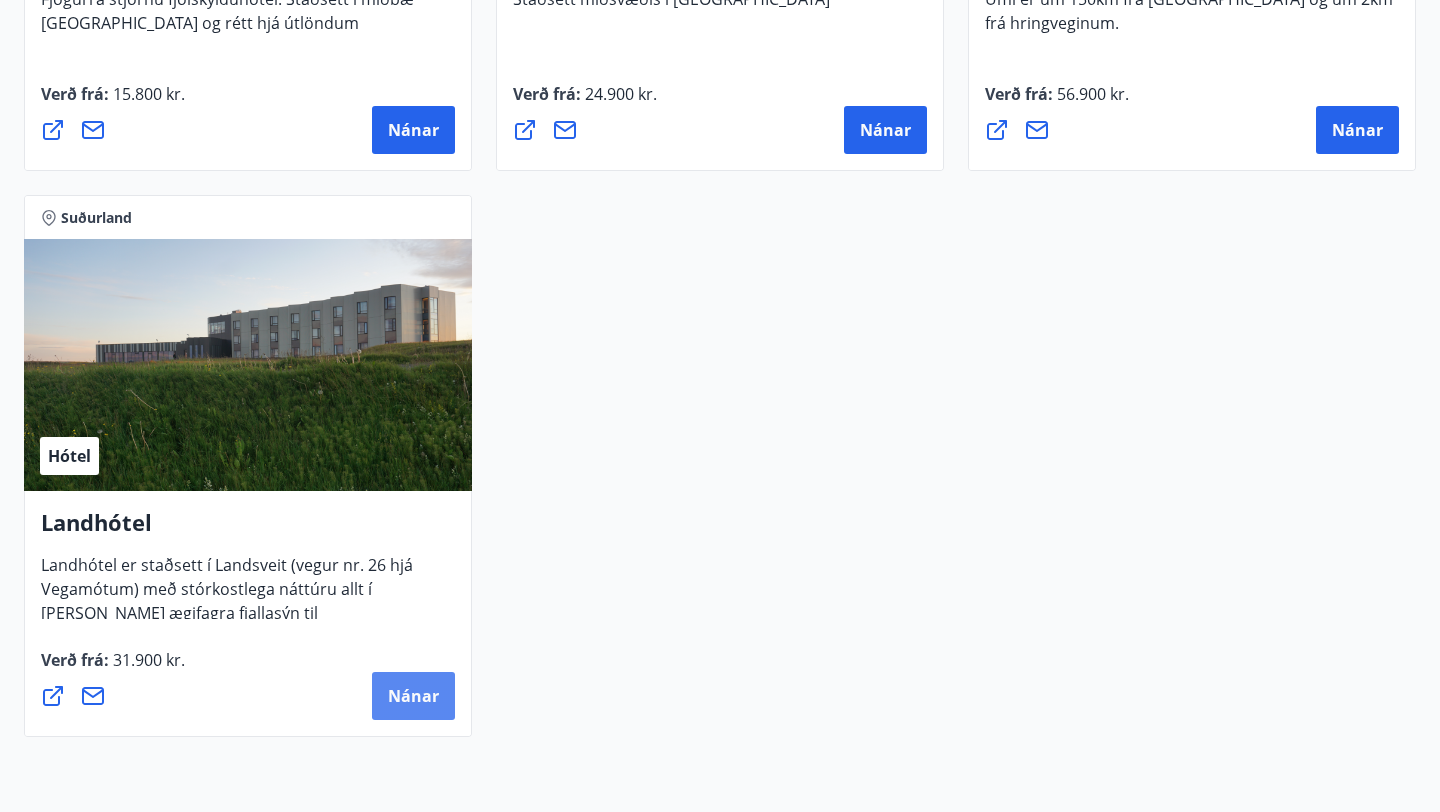 click on "Nánar" at bounding box center [413, 696] 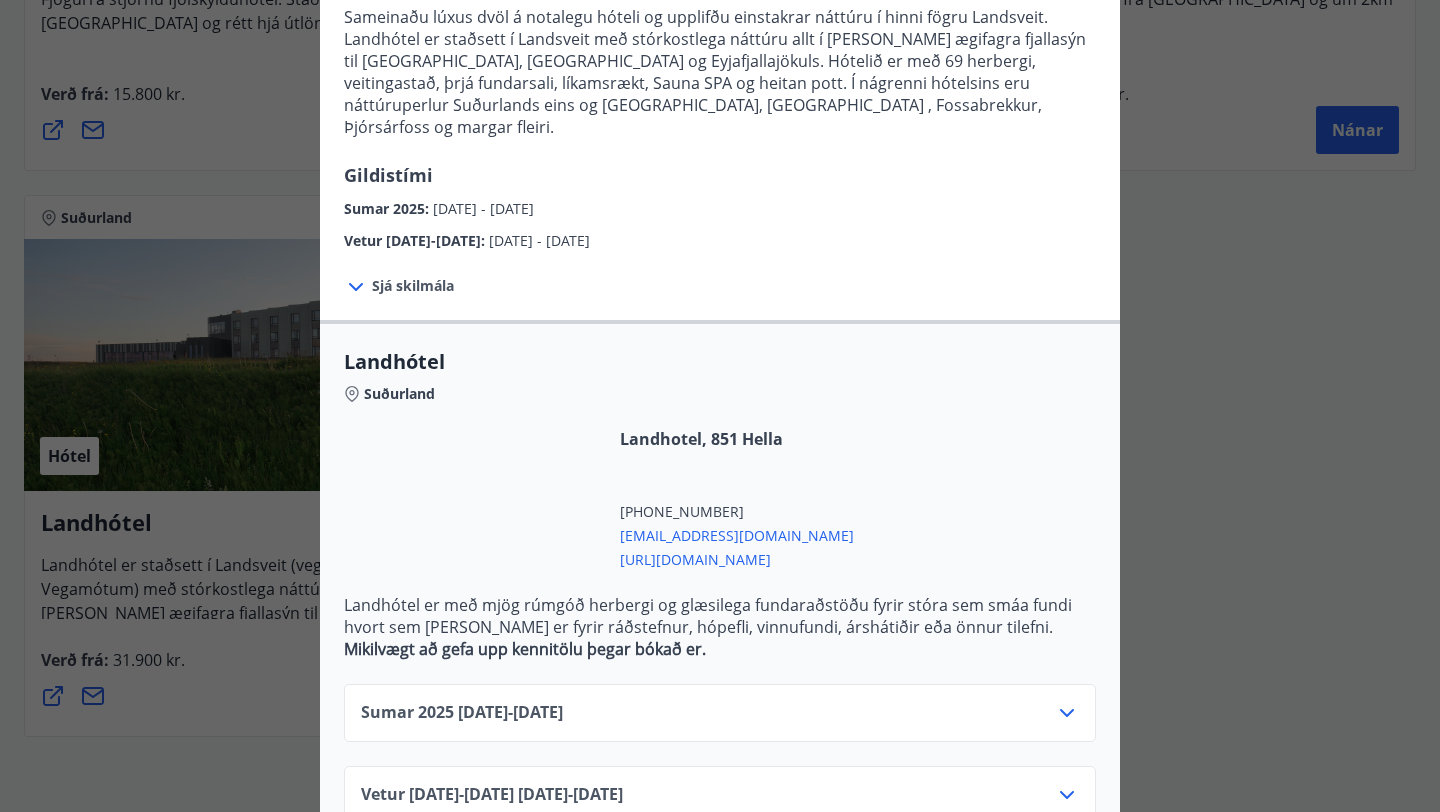 scroll, scrollTop: 226, scrollLeft: 0, axis: vertical 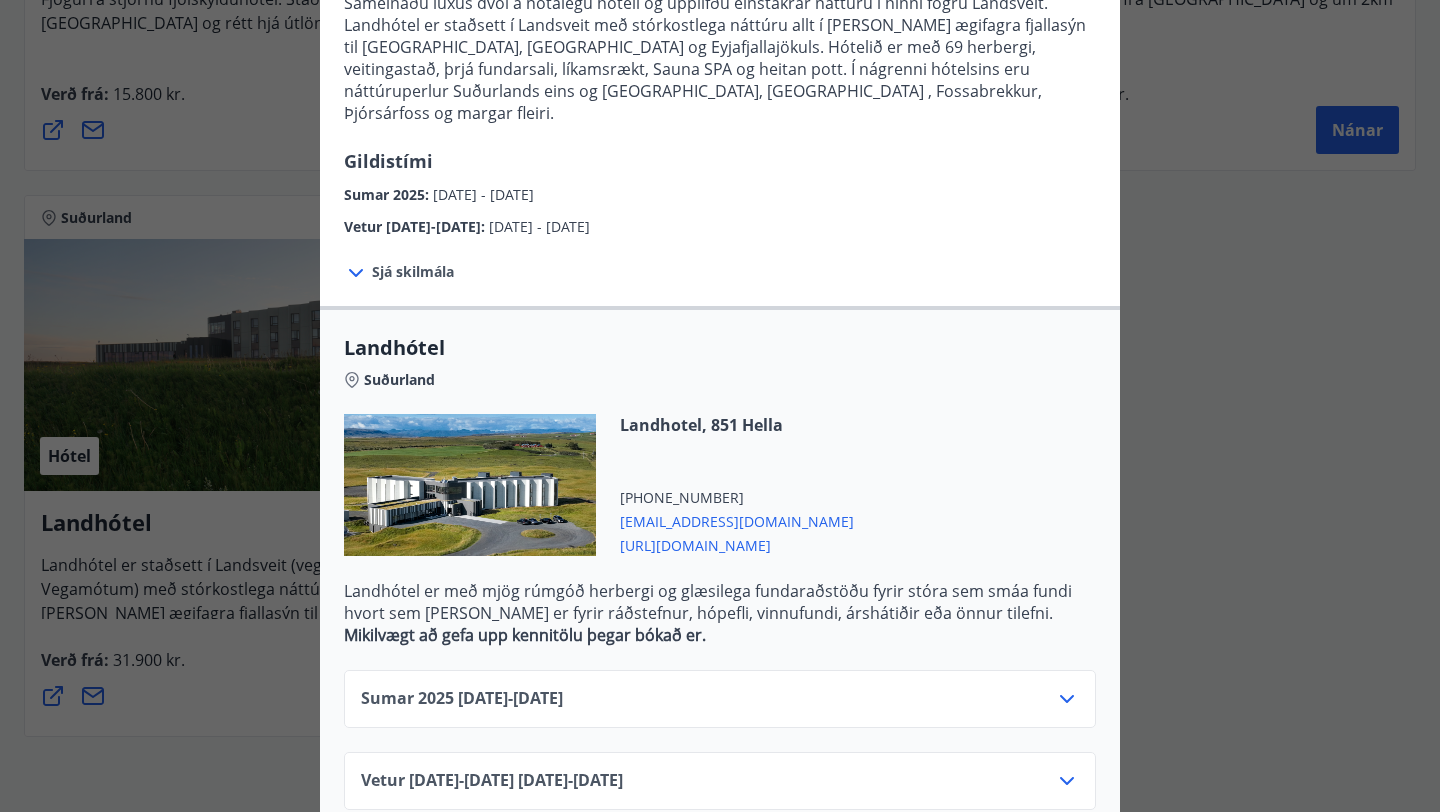 click on "Sumar [PHONE_NUMBER][DATE]  -  [DATE]" at bounding box center (720, 707) 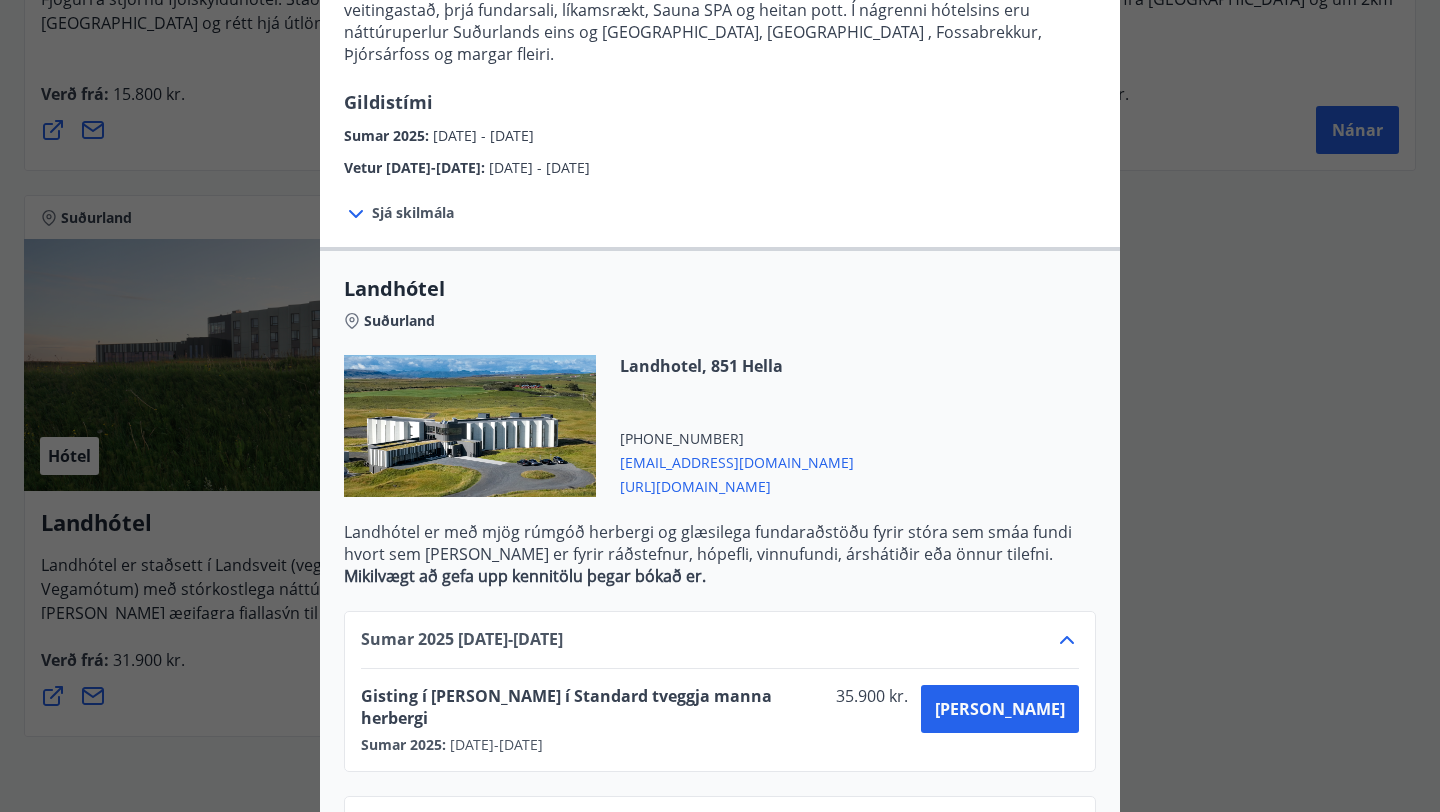 scroll, scrollTop: 307, scrollLeft: 0, axis: vertical 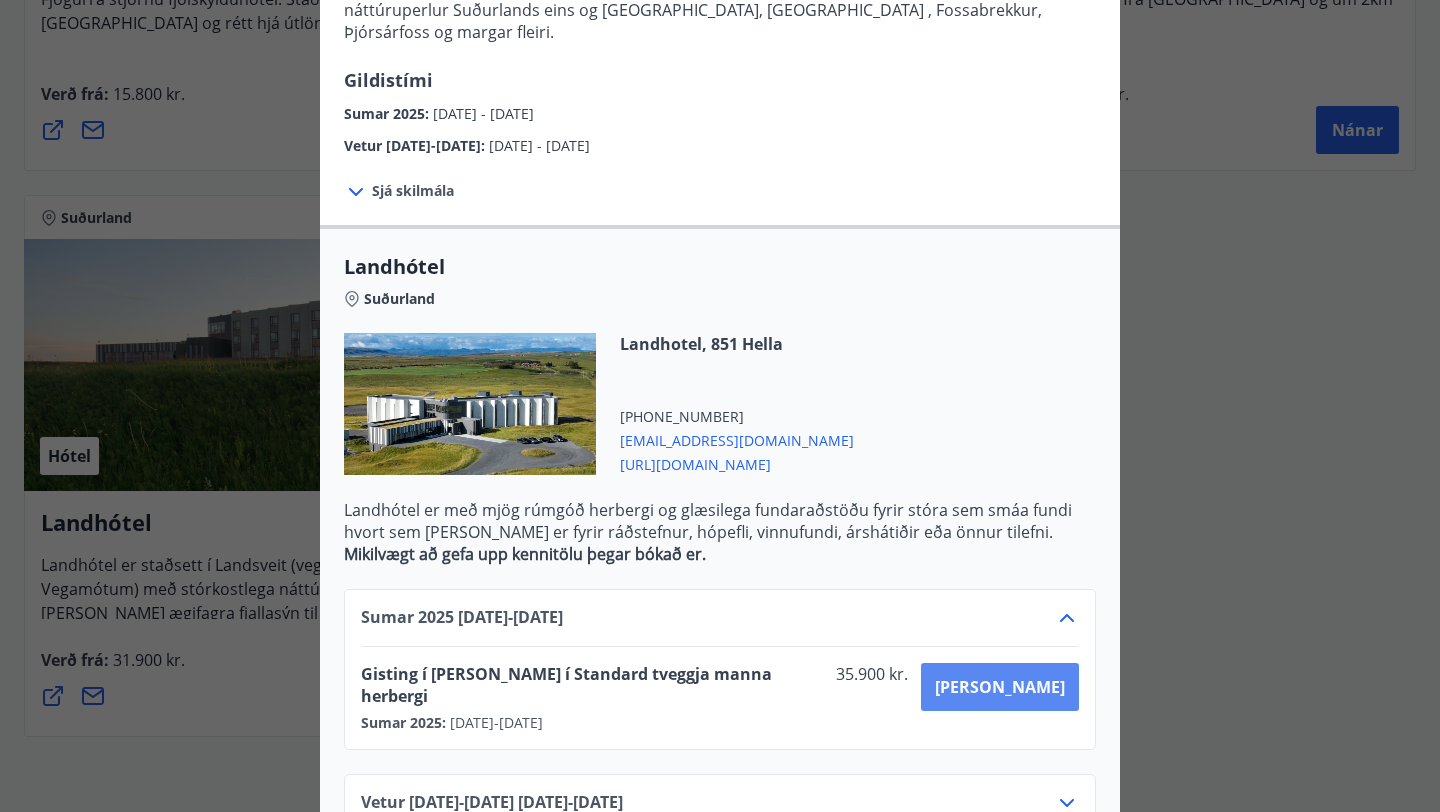 click on "[PERSON_NAME]" at bounding box center [1000, 687] 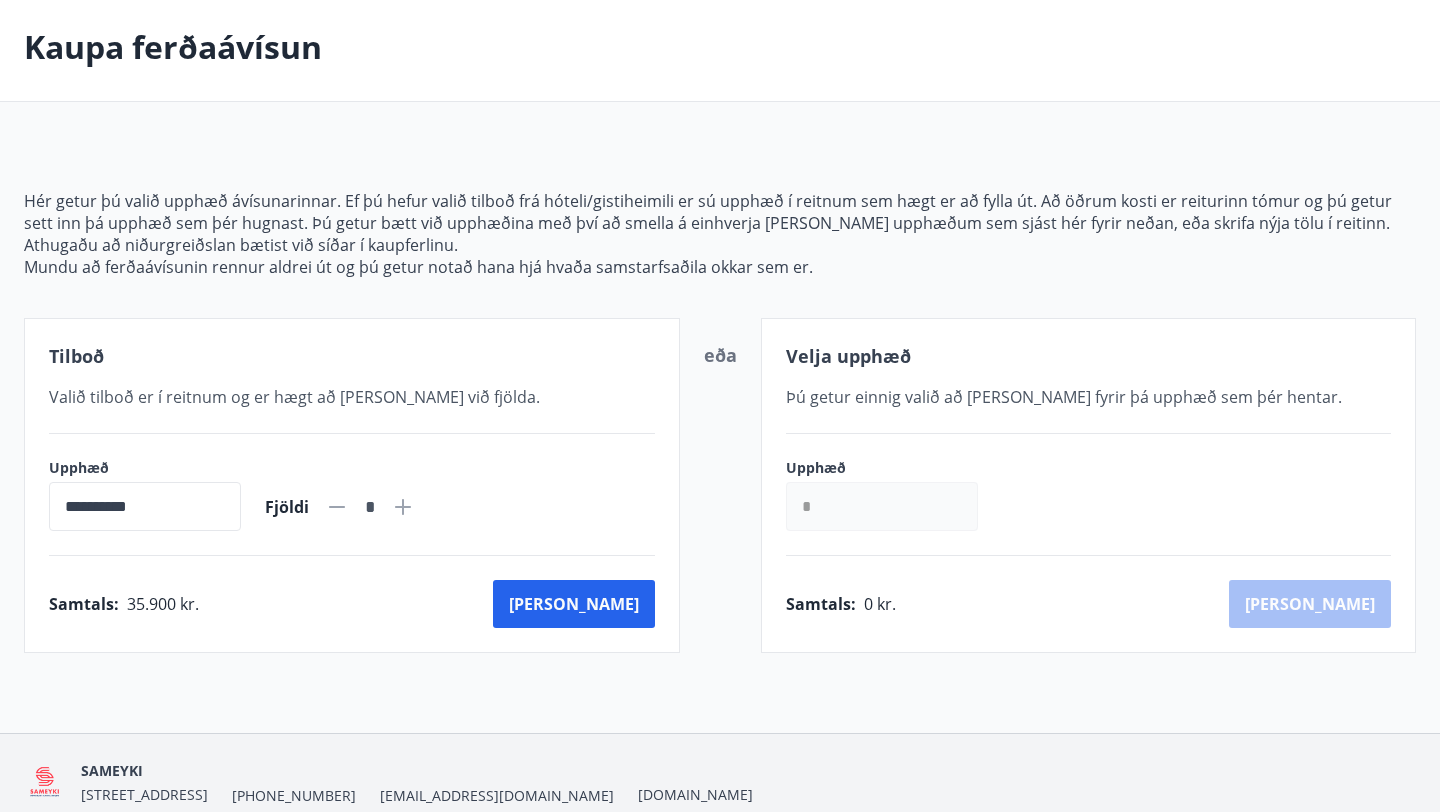 scroll, scrollTop: 176, scrollLeft: 0, axis: vertical 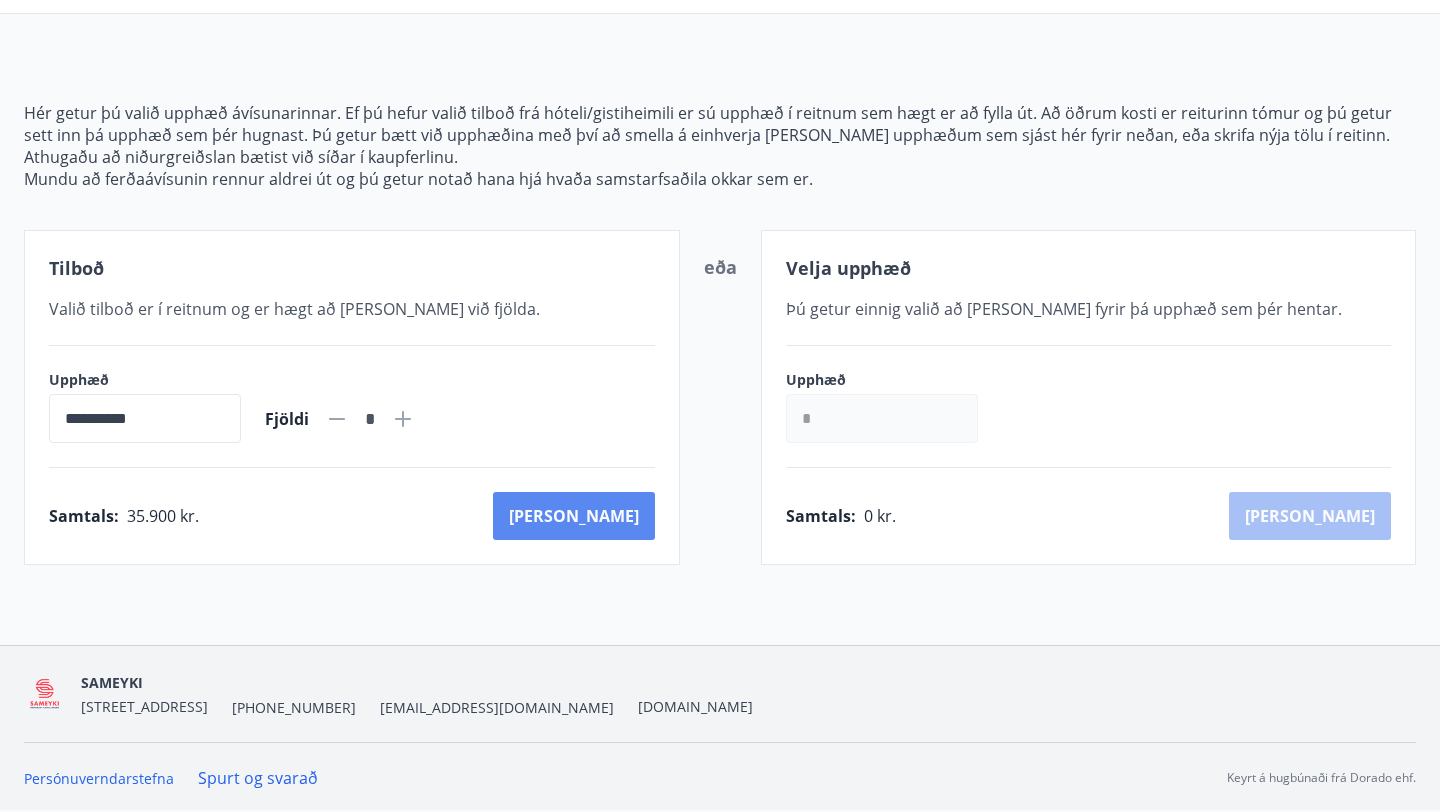 click on "[PERSON_NAME]" at bounding box center (574, 516) 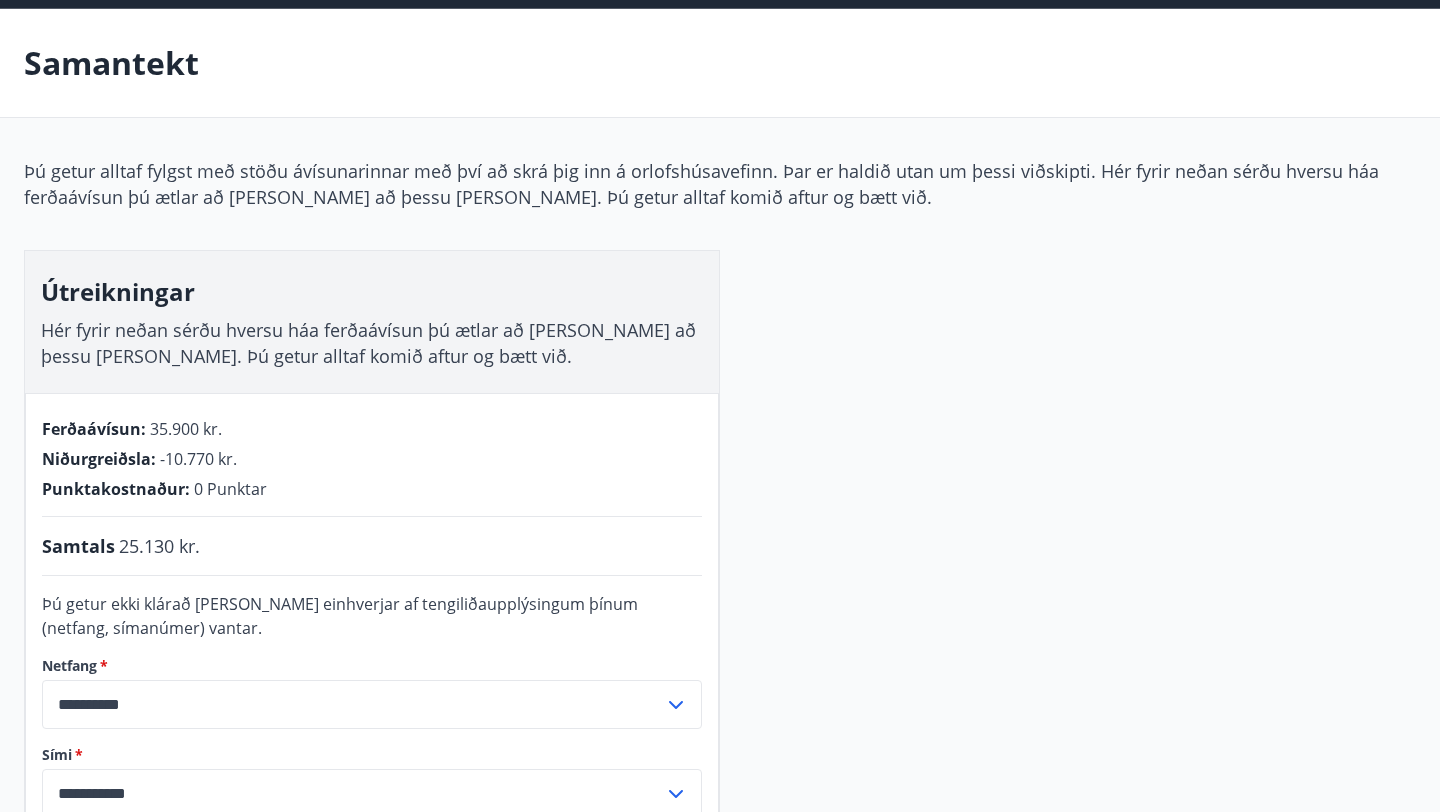 scroll, scrollTop: 0, scrollLeft: 0, axis: both 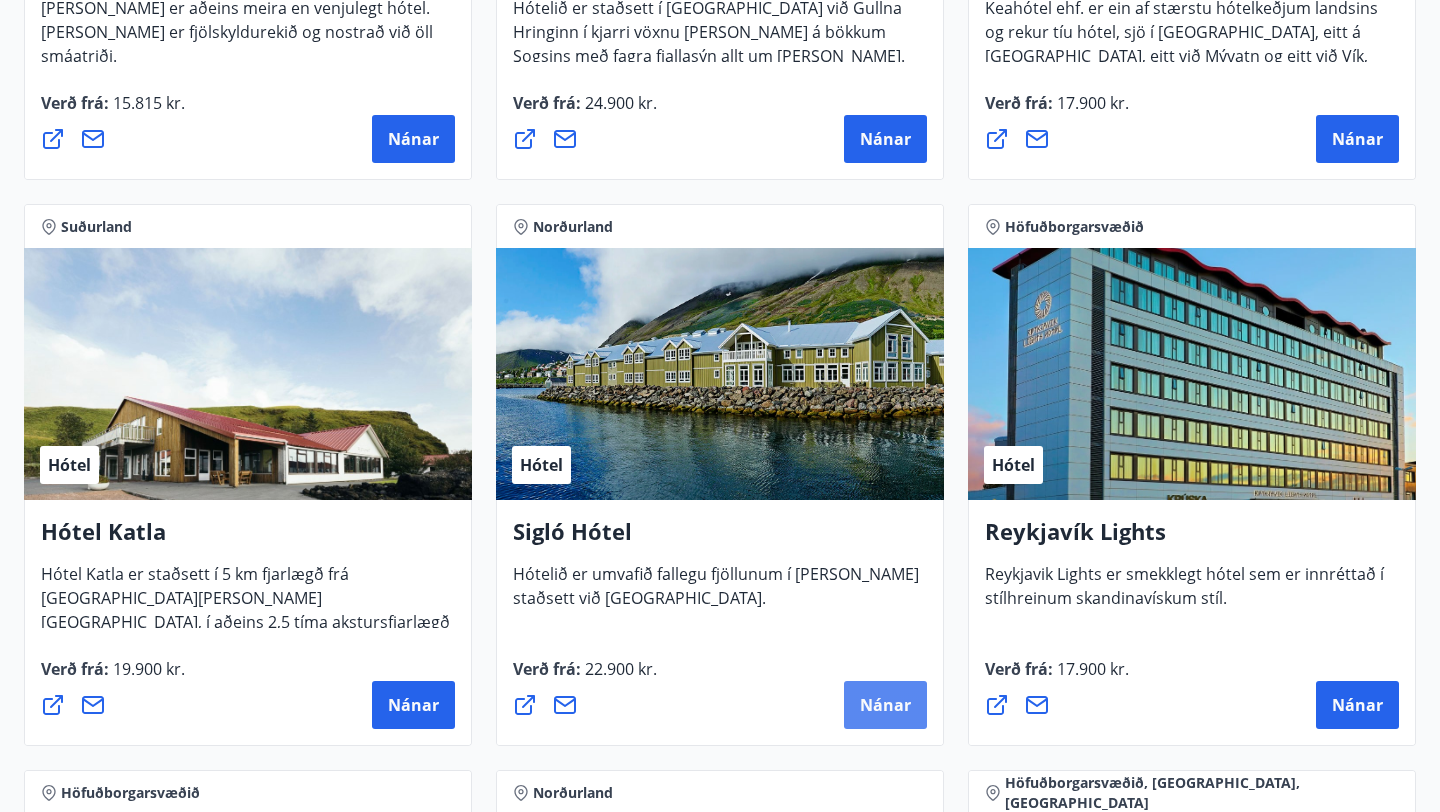 click on "Nánar" at bounding box center (885, 705) 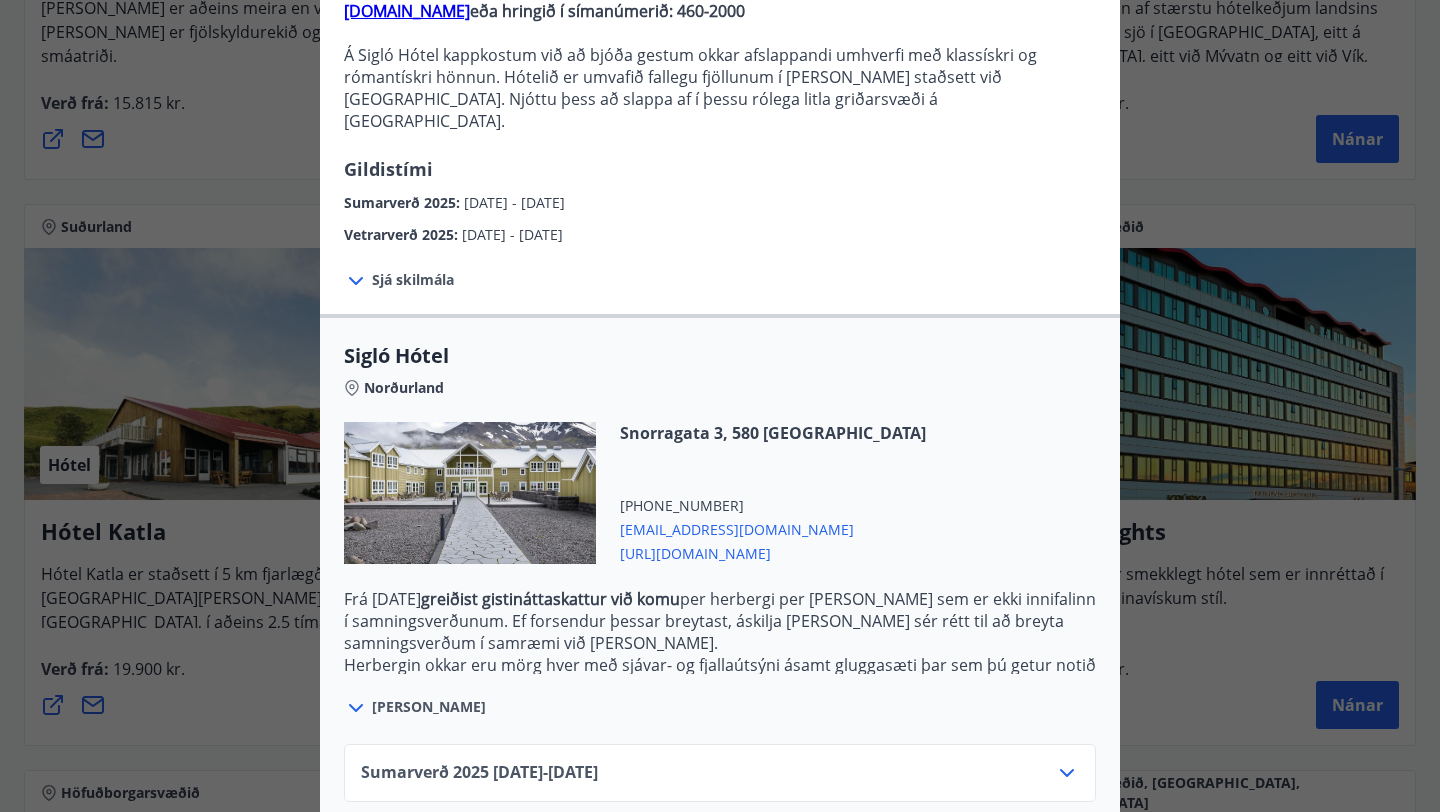 scroll, scrollTop: 313, scrollLeft: 0, axis: vertical 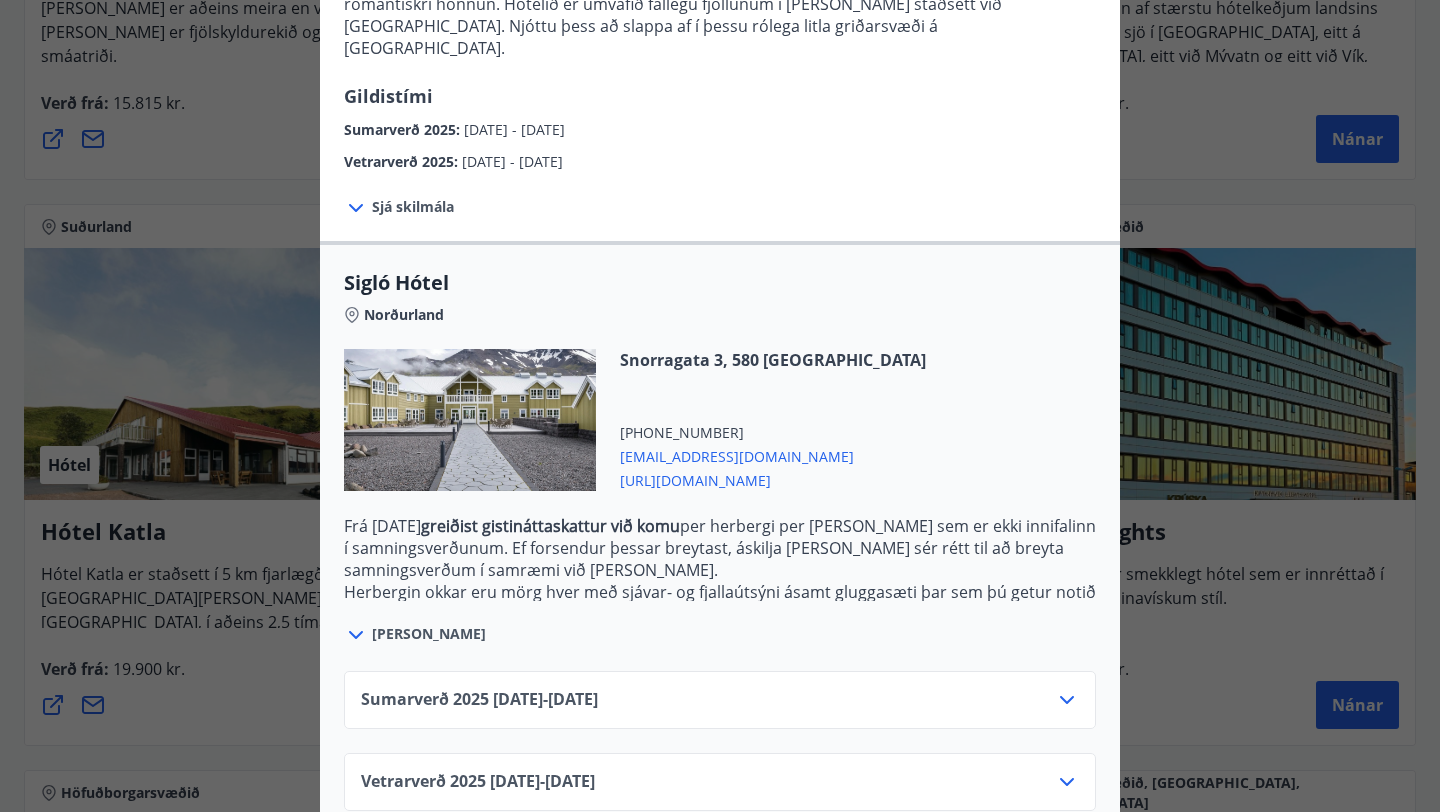 click 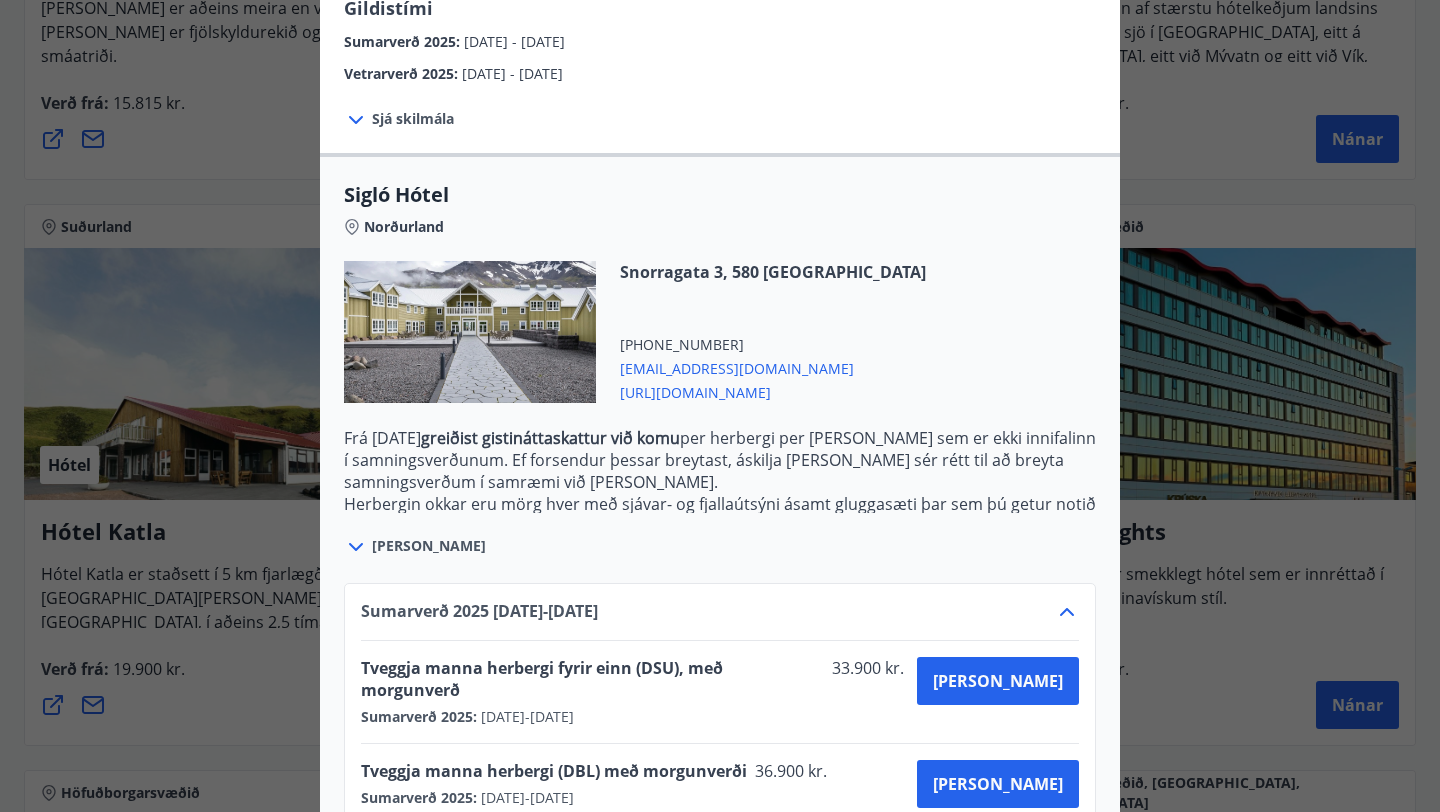 scroll, scrollTop: 403, scrollLeft: 0, axis: vertical 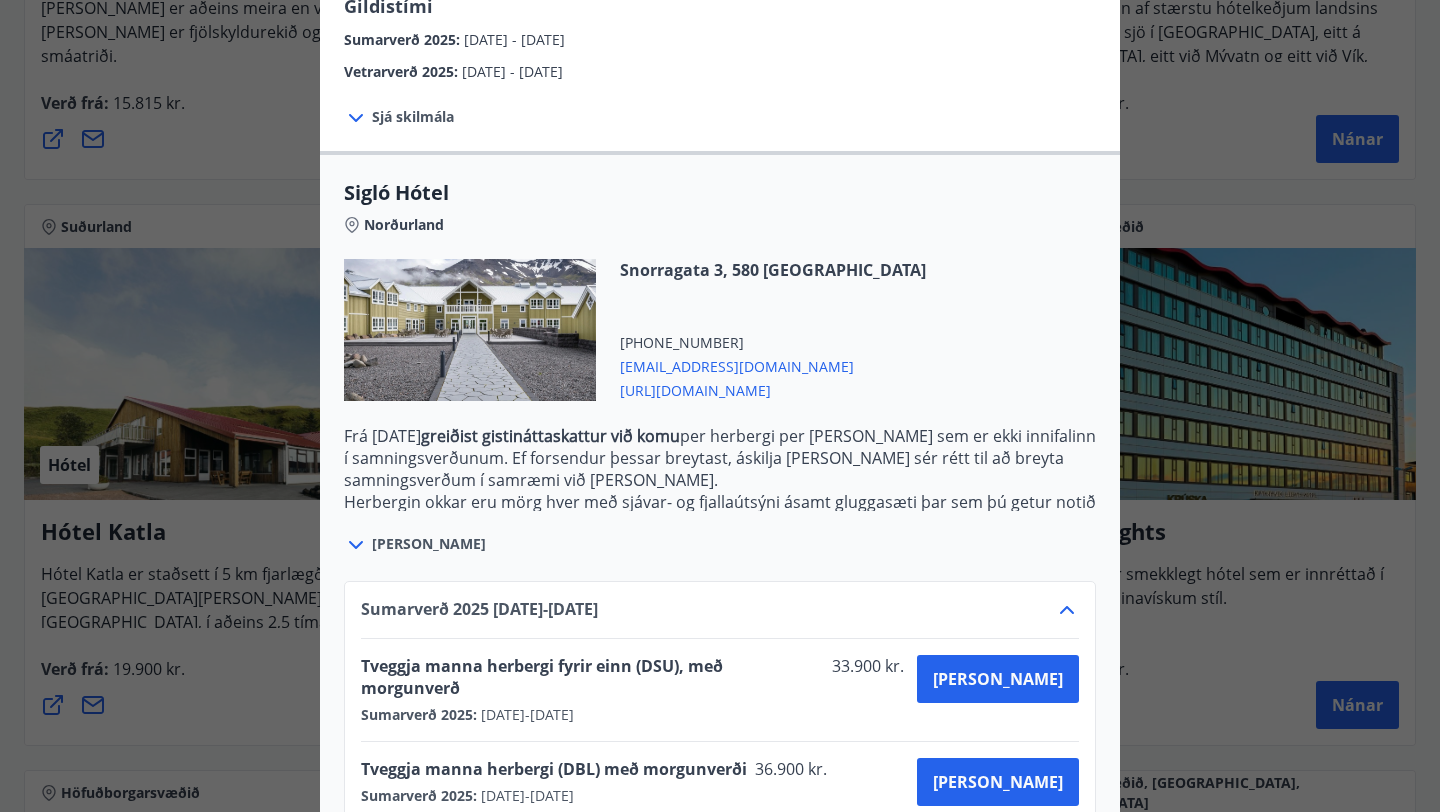click on "[PERSON_NAME]" at bounding box center [429, 544] 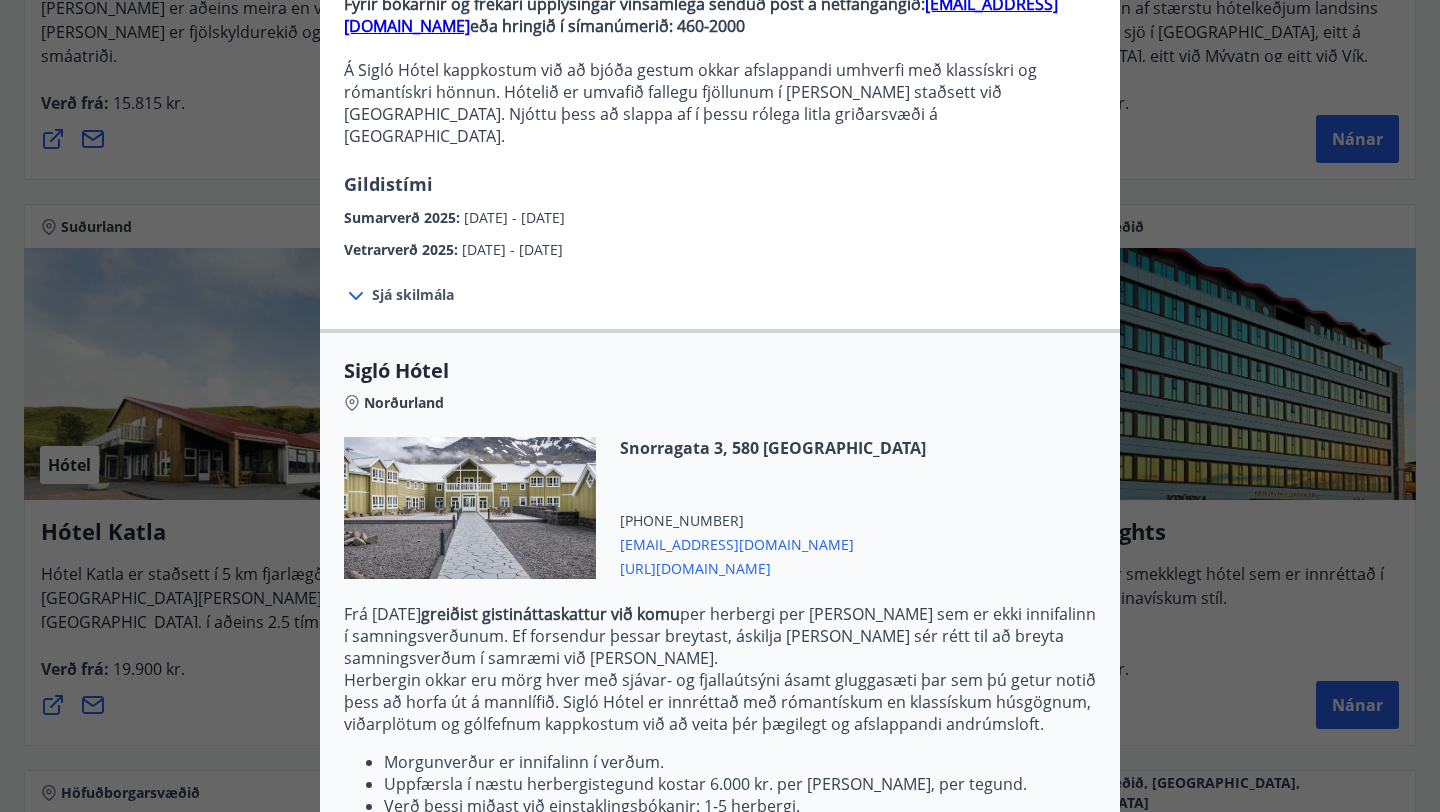 scroll, scrollTop: 13, scrollLeft: 0, axis: vertical 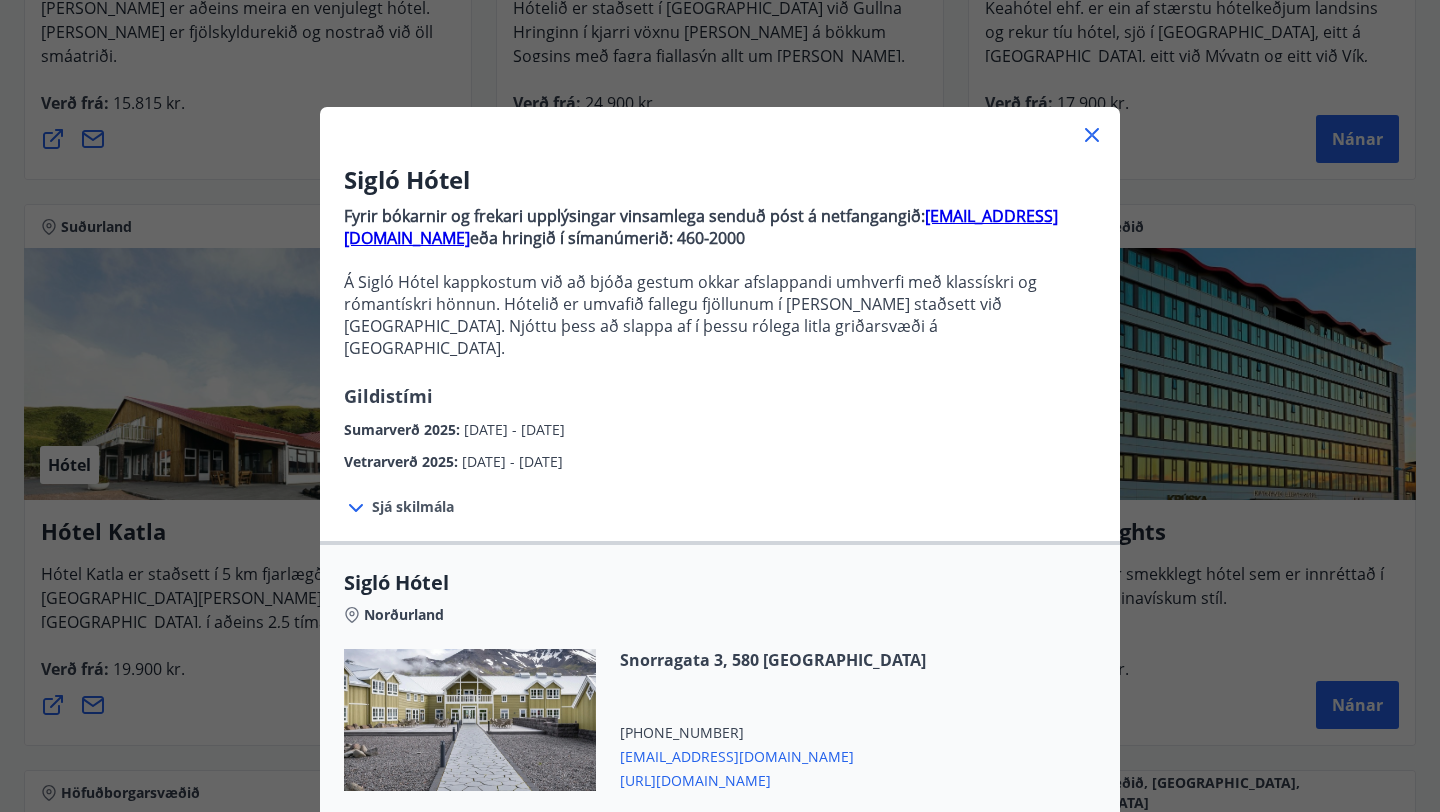 click 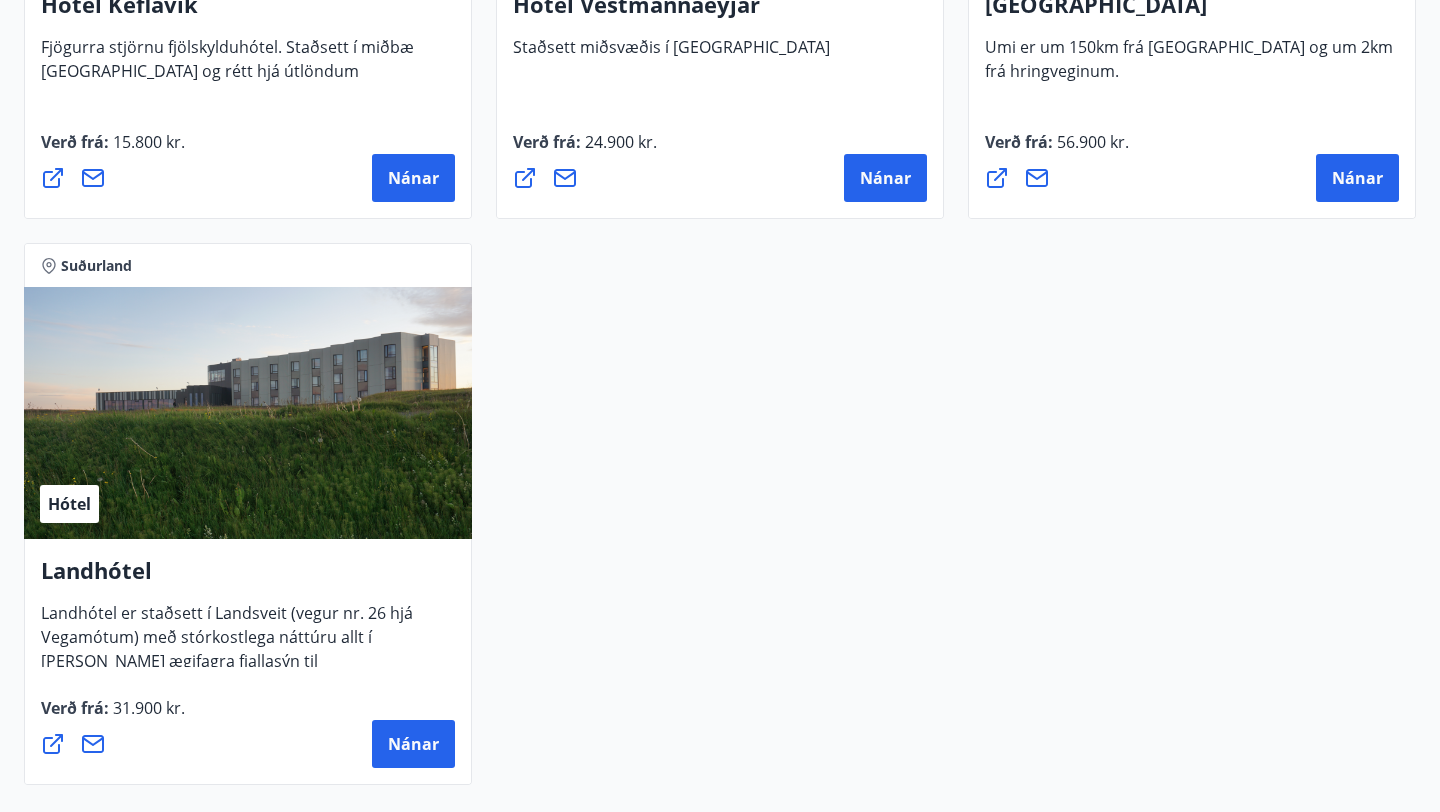 scroll, scrollTop: 4753, scrollLeft: 0, axis: vertical 